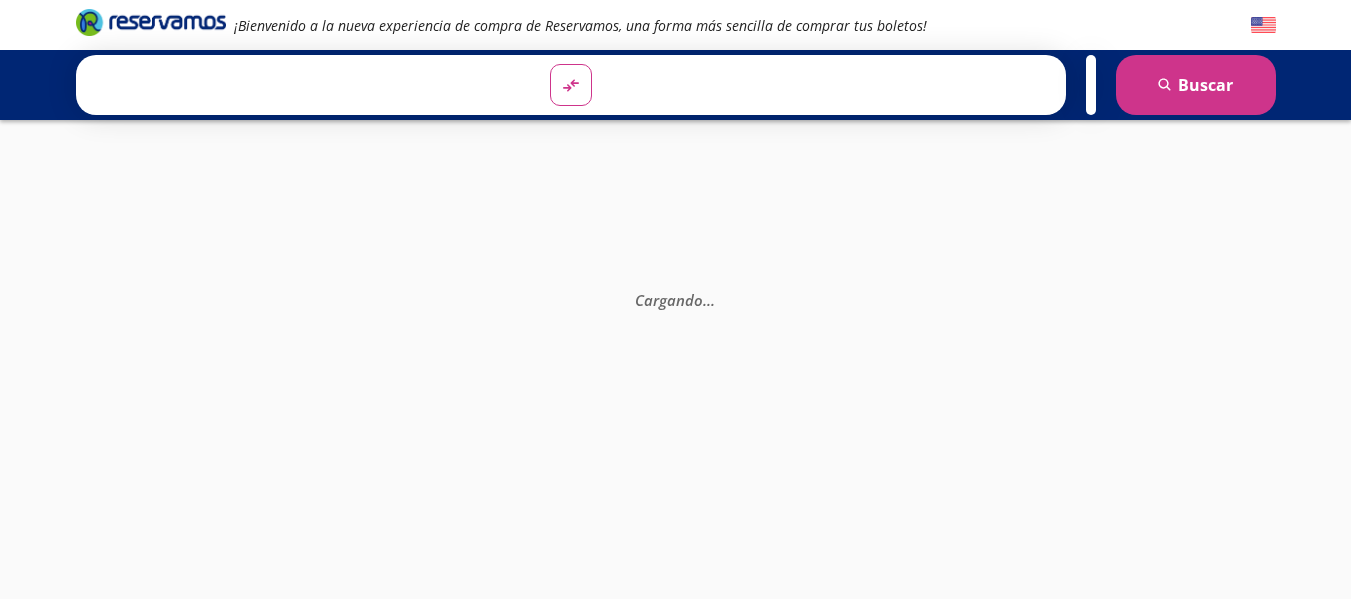 scroll, scrollTop: 0, scrollLeft: 0, axis: both 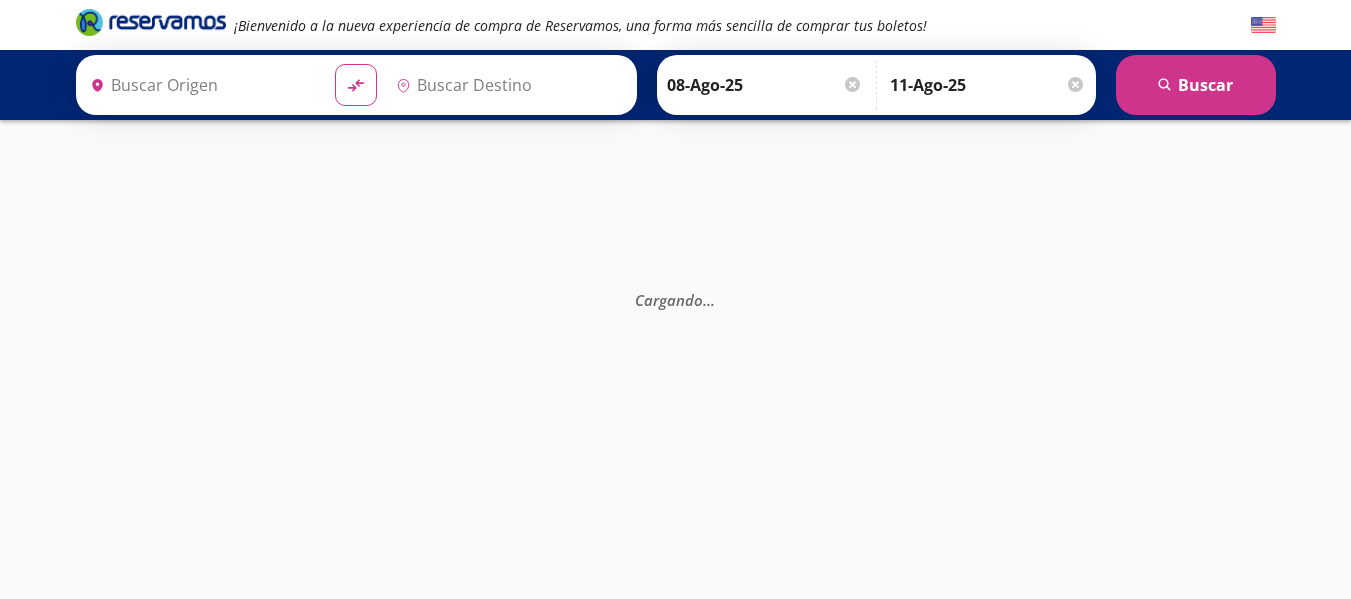 type on "Ciudad de México, Distrito Federal" 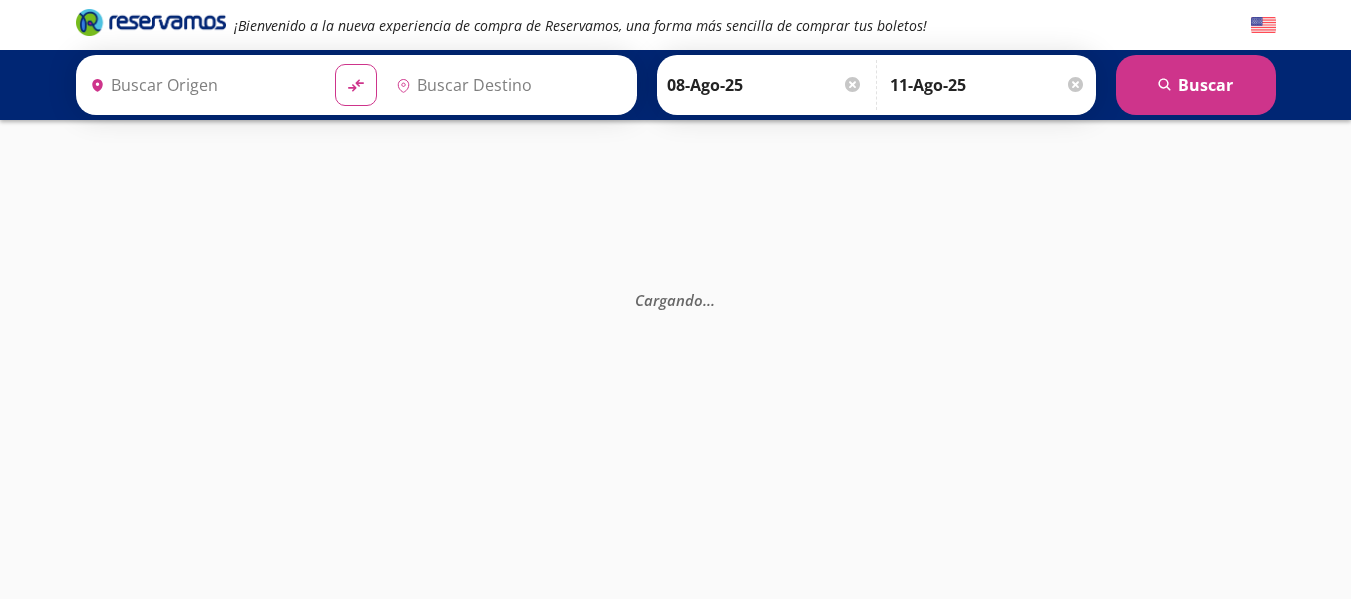 type on "Guadalajara, Jalisco" 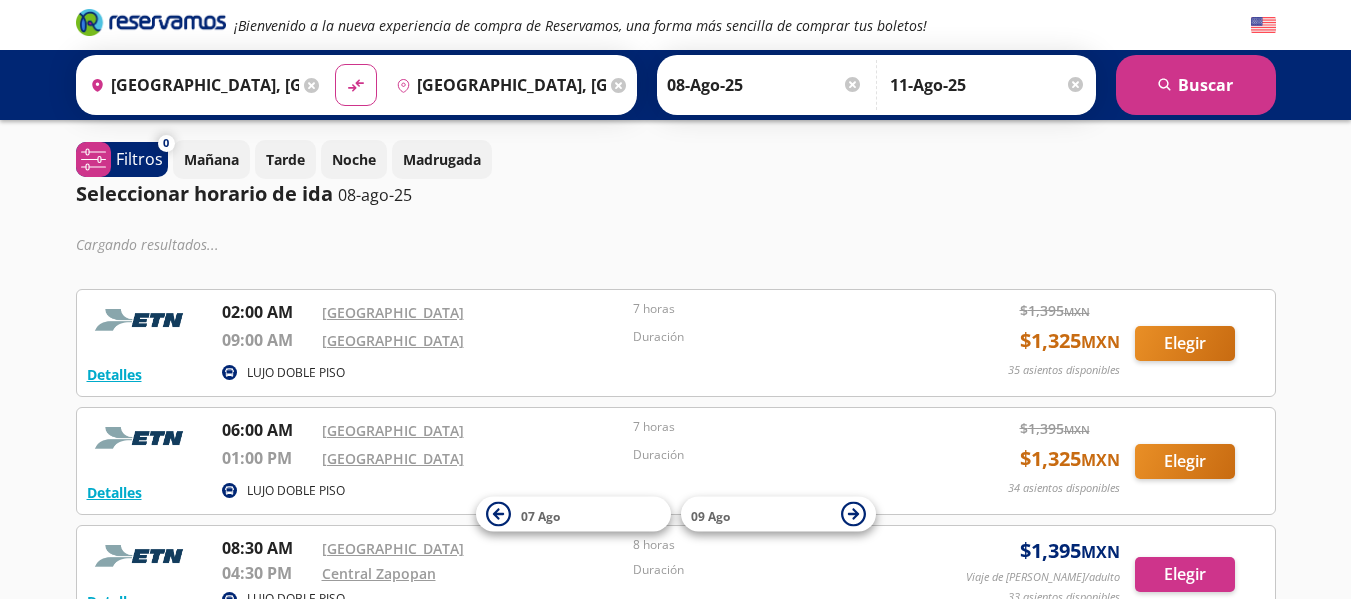 scroll, scrollTop: 0, scrollLeft: 0, axis: both 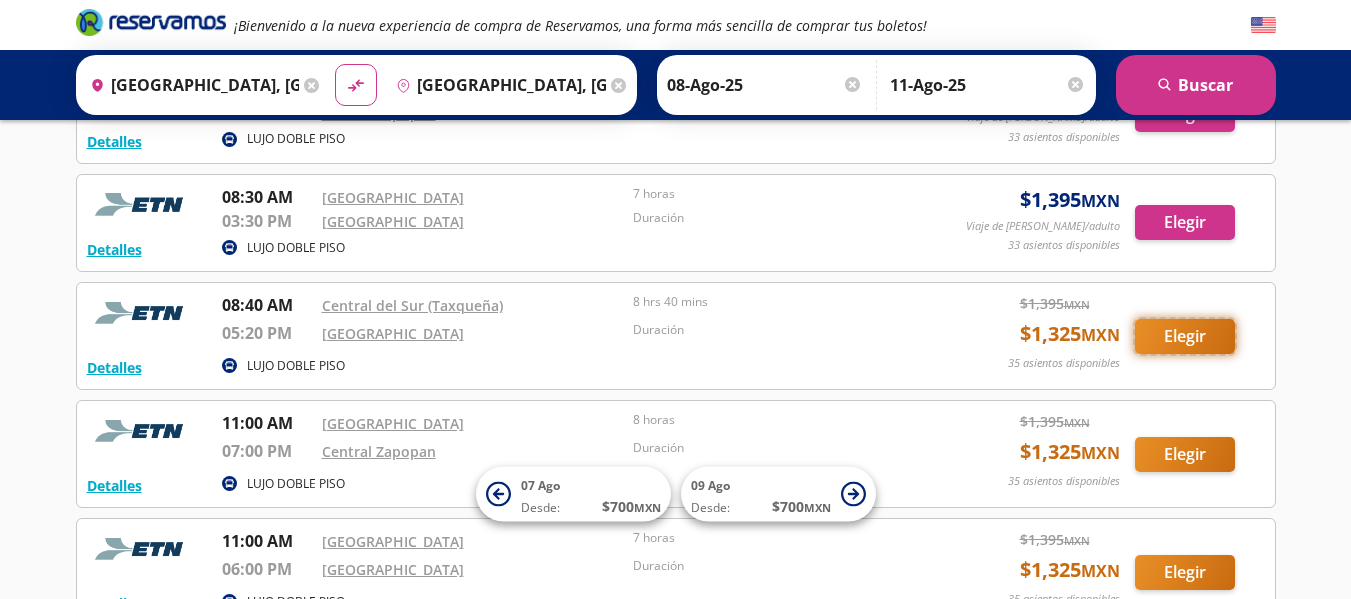 click on "Elegir" at bounding box center [1185, 336] 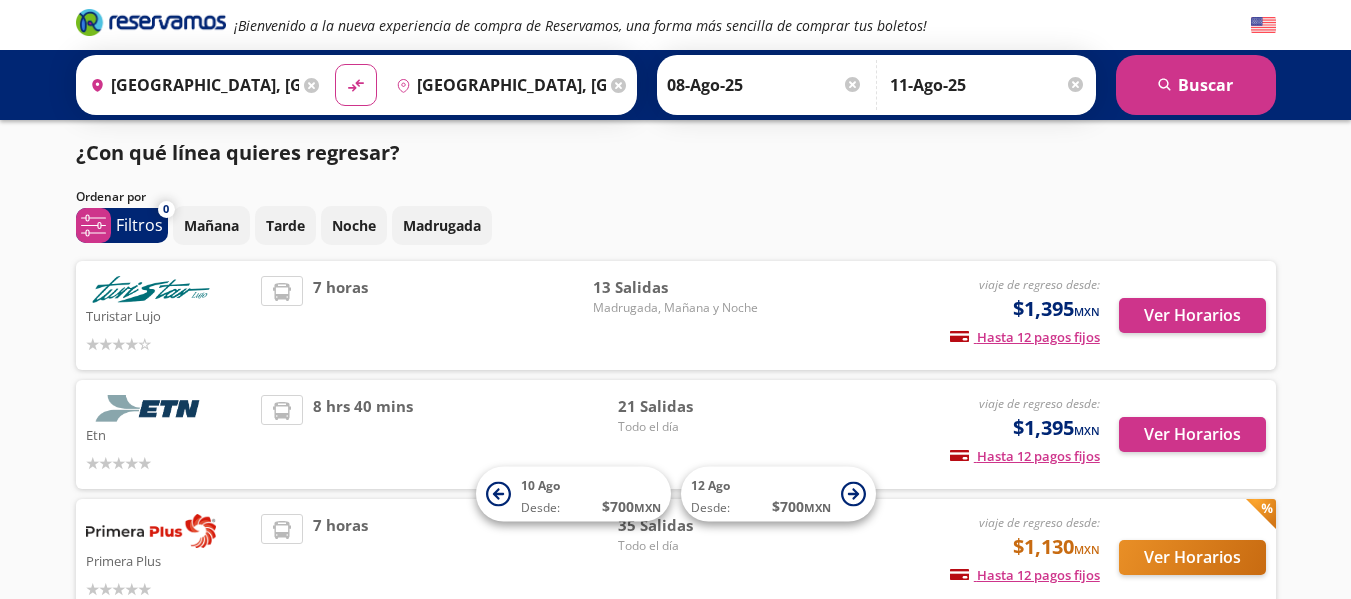 scroll, scrollTop: 0, scrollLeft: 0, axis: both 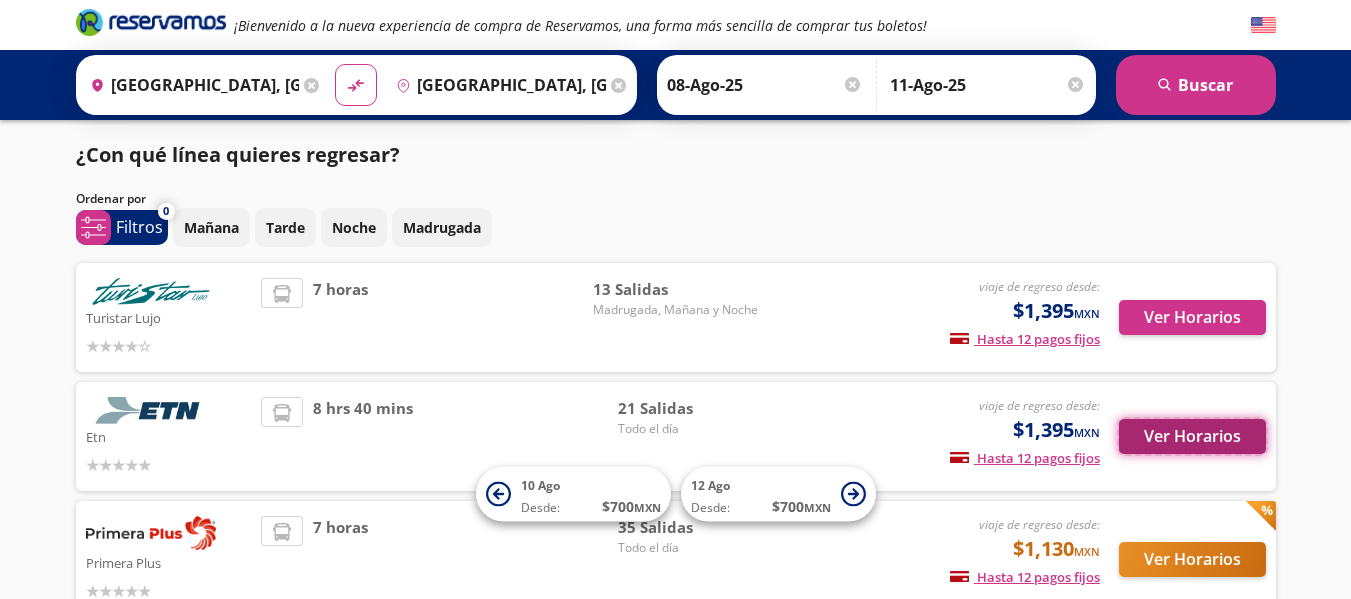 click on "Ver Horarios" at bounding box center [1192, 436] 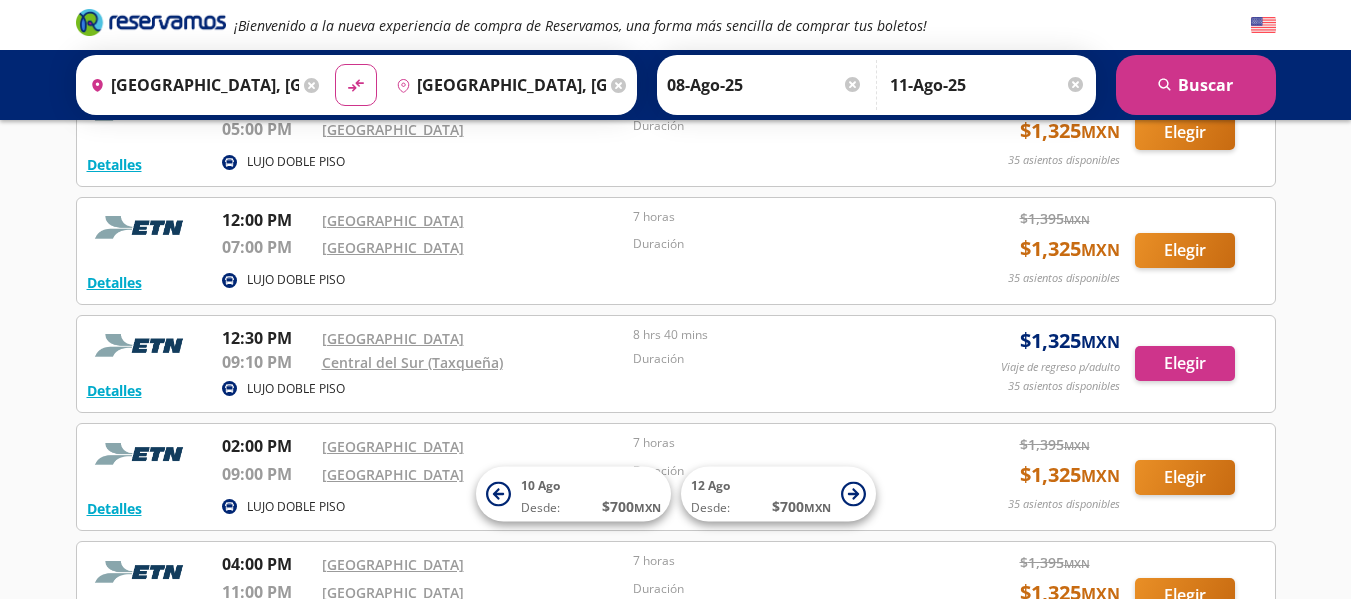 scroll, scrollTop: 720, scrollLeft: 0, axis: vertical 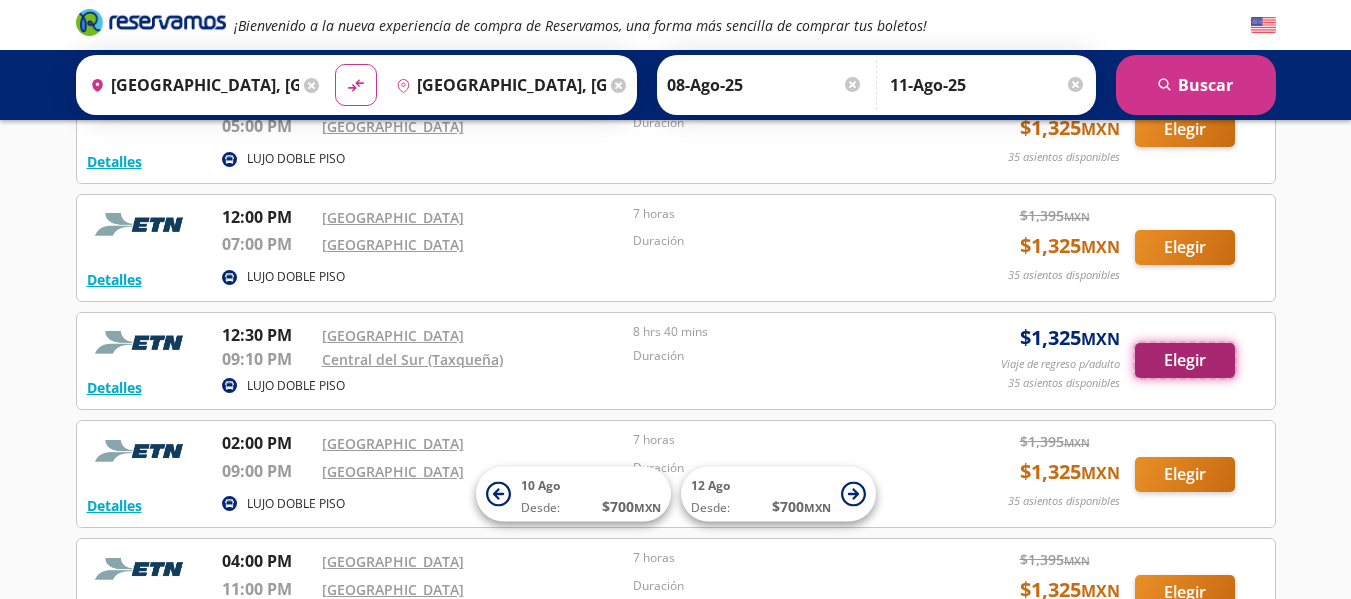 click on "Elegir" at bounding box center [1185, 360] 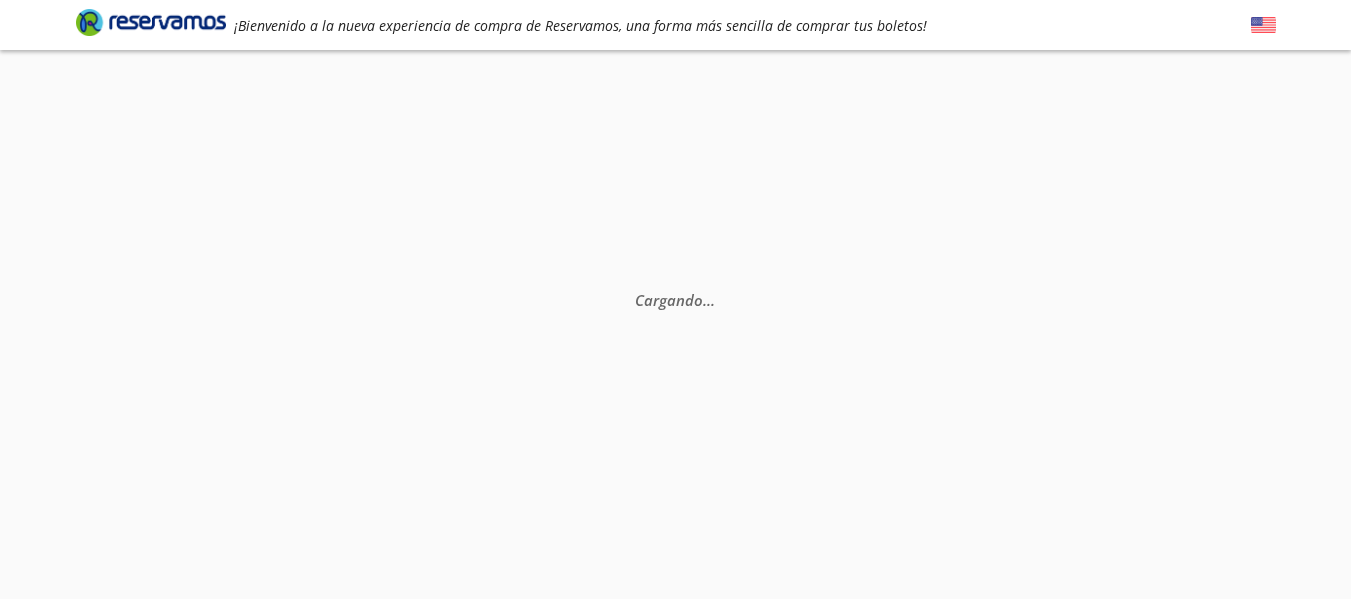 scroll, scrollTop: 0, scrollLeft: 0, axis: both 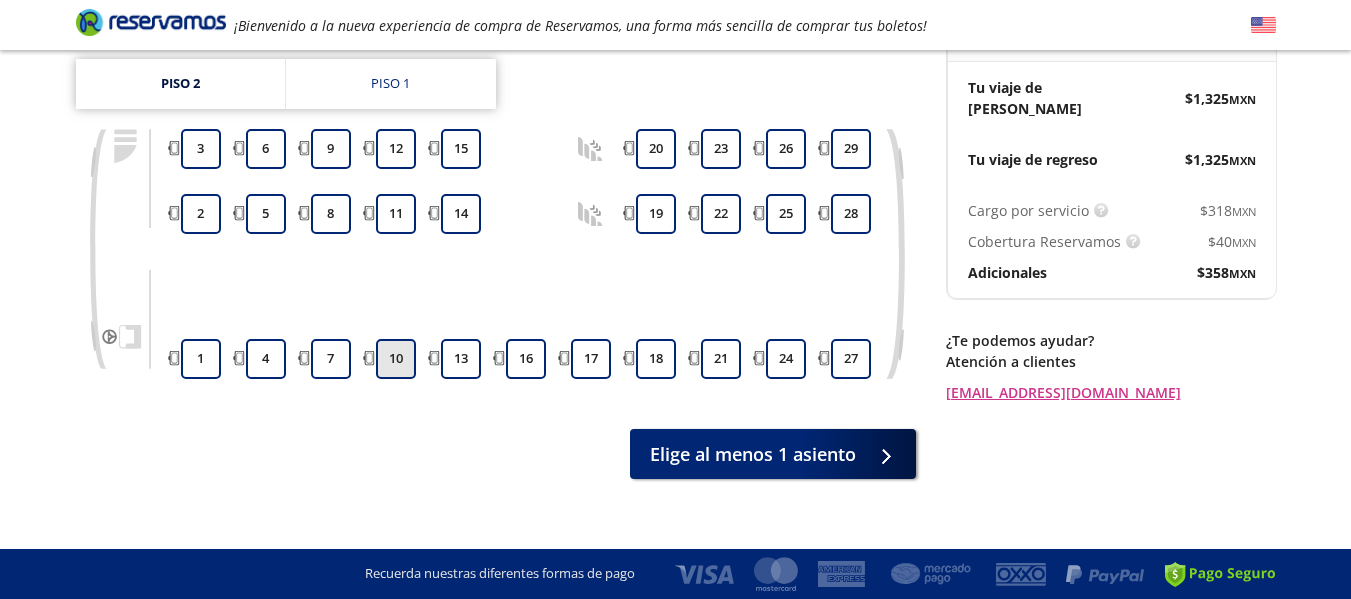 click on "10" at bounding box center (396, 359) 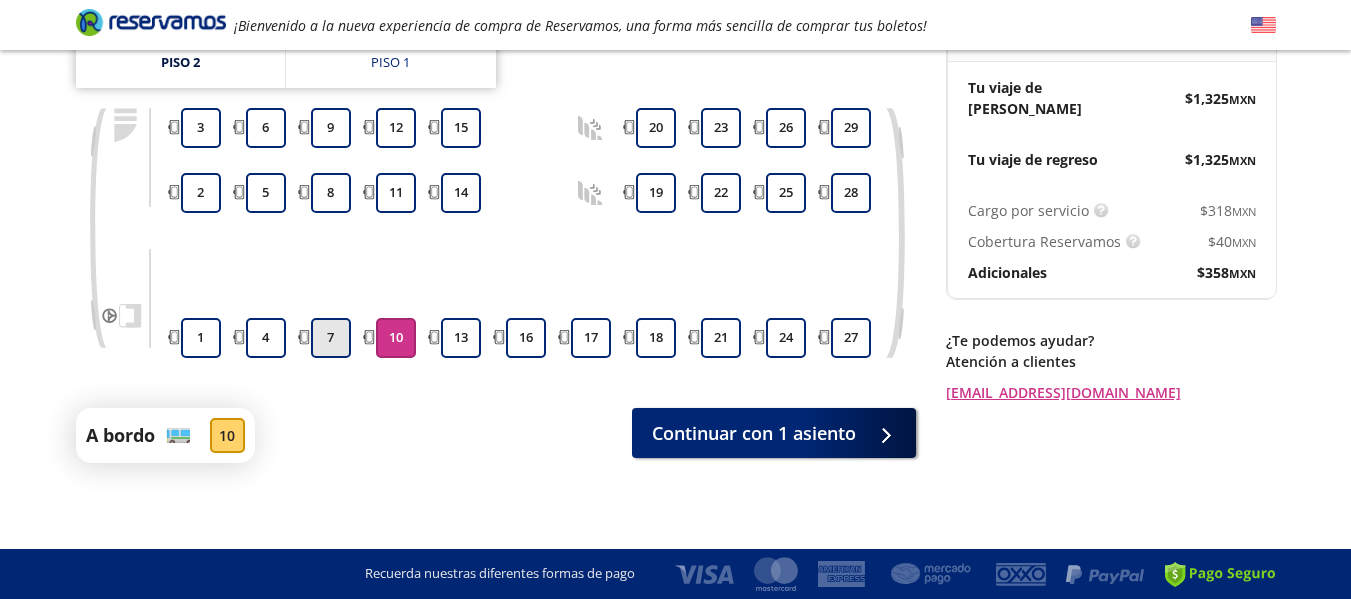 click on "7" at bounding box center (331, 338) 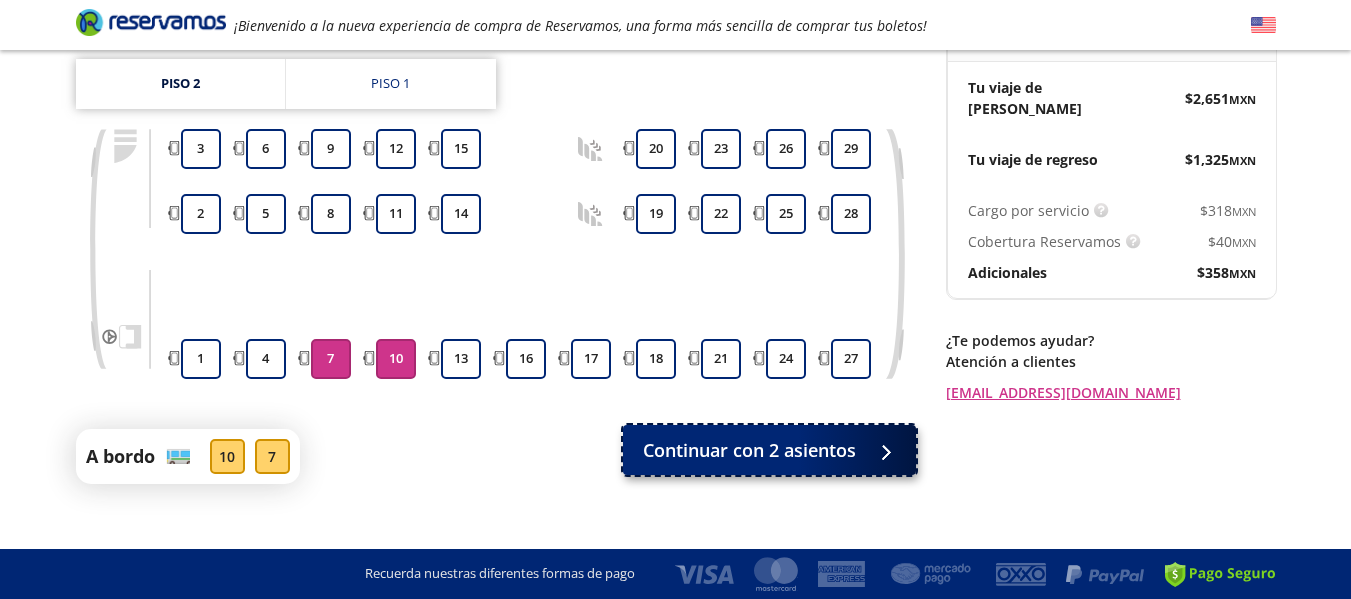click on "Continuar con 2 asientos" at bounding box center (749, 450) 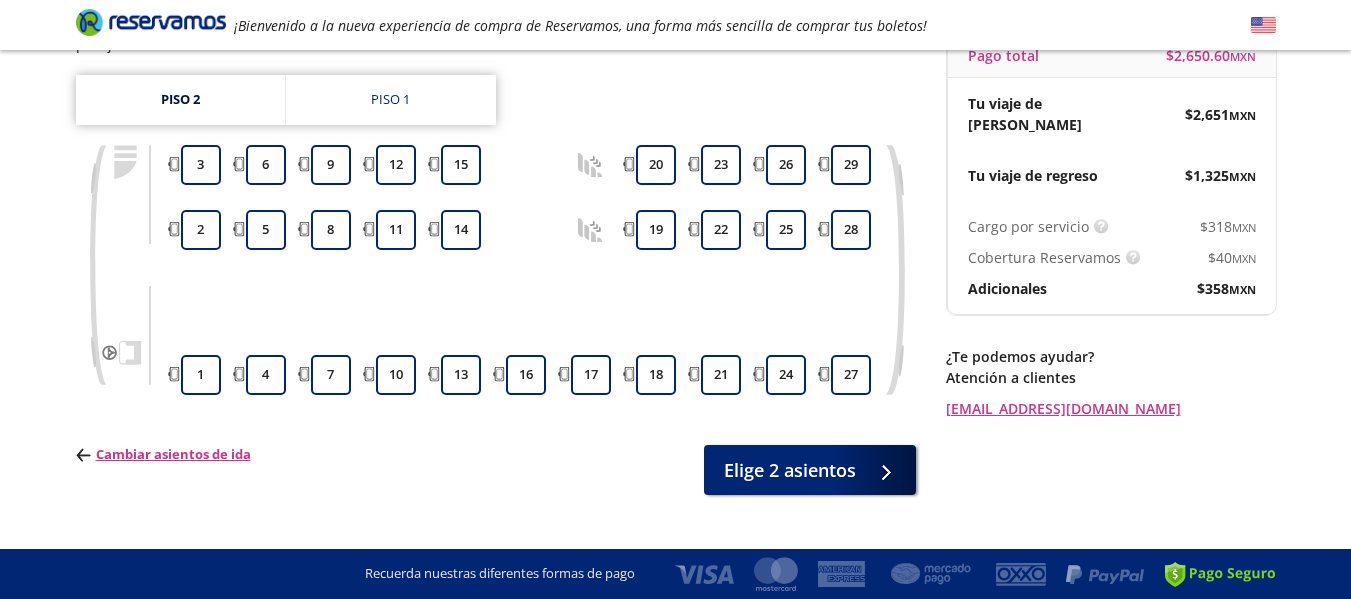 scroll, scrollTop: 234, scrollLeft: 0, axis: vertical 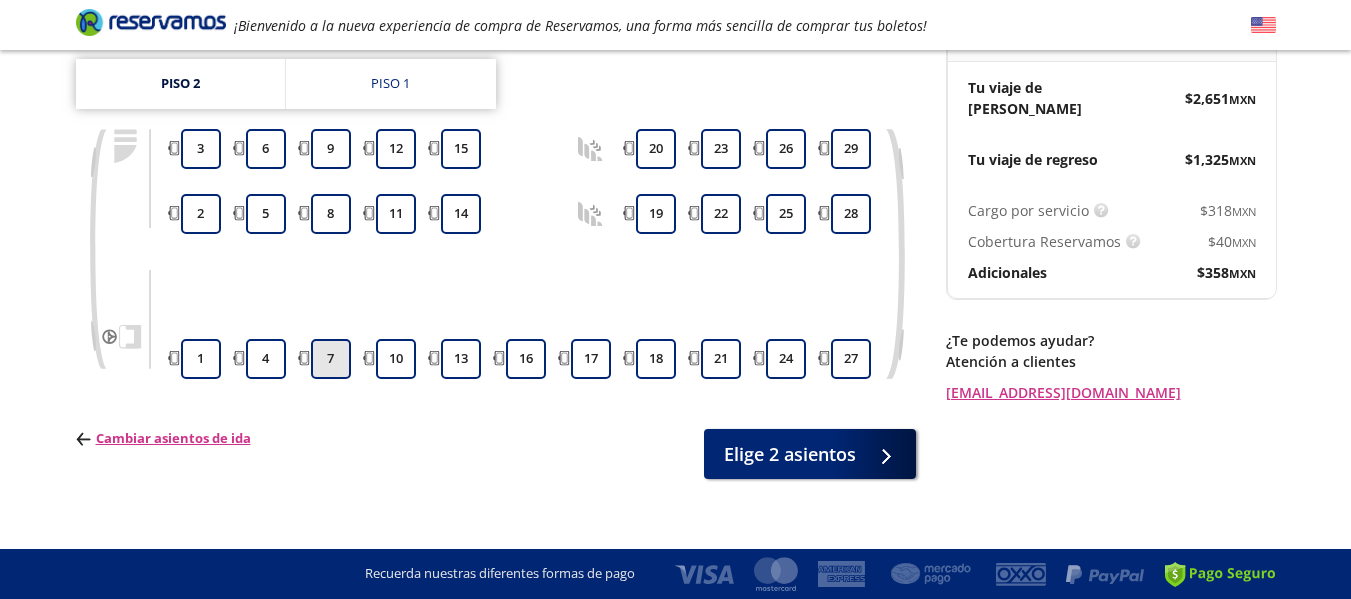 click on "7" at bounding box center [331, 359] 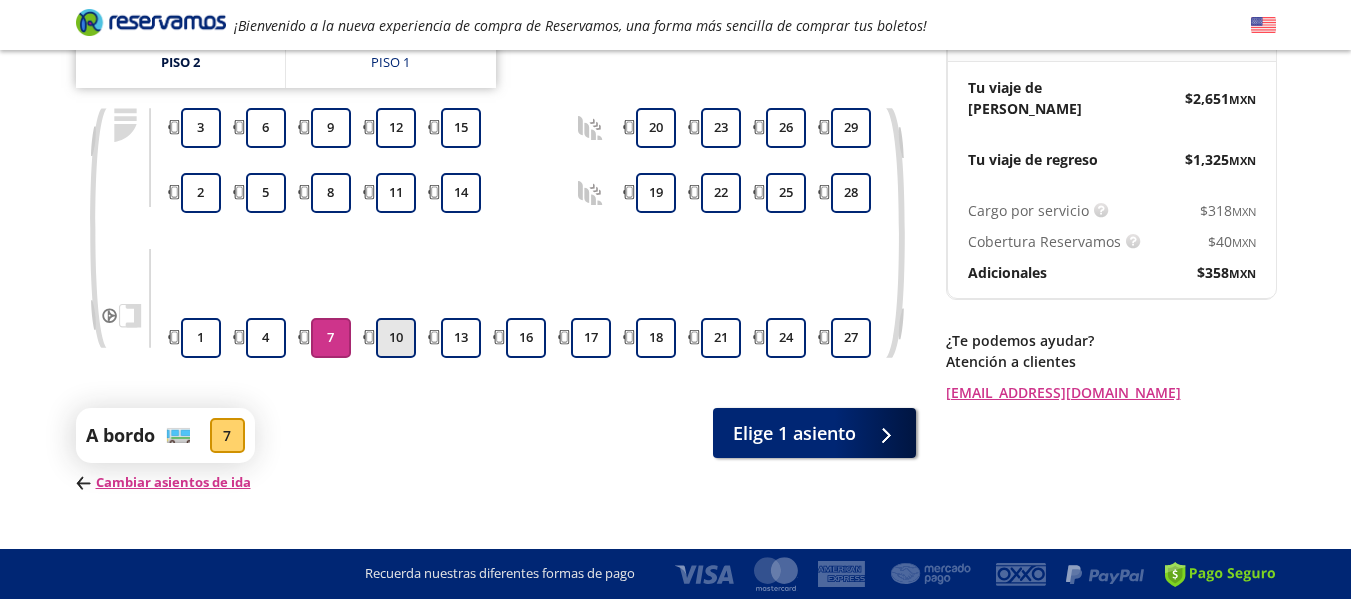 click on "10" at bounding box center [396, 338] 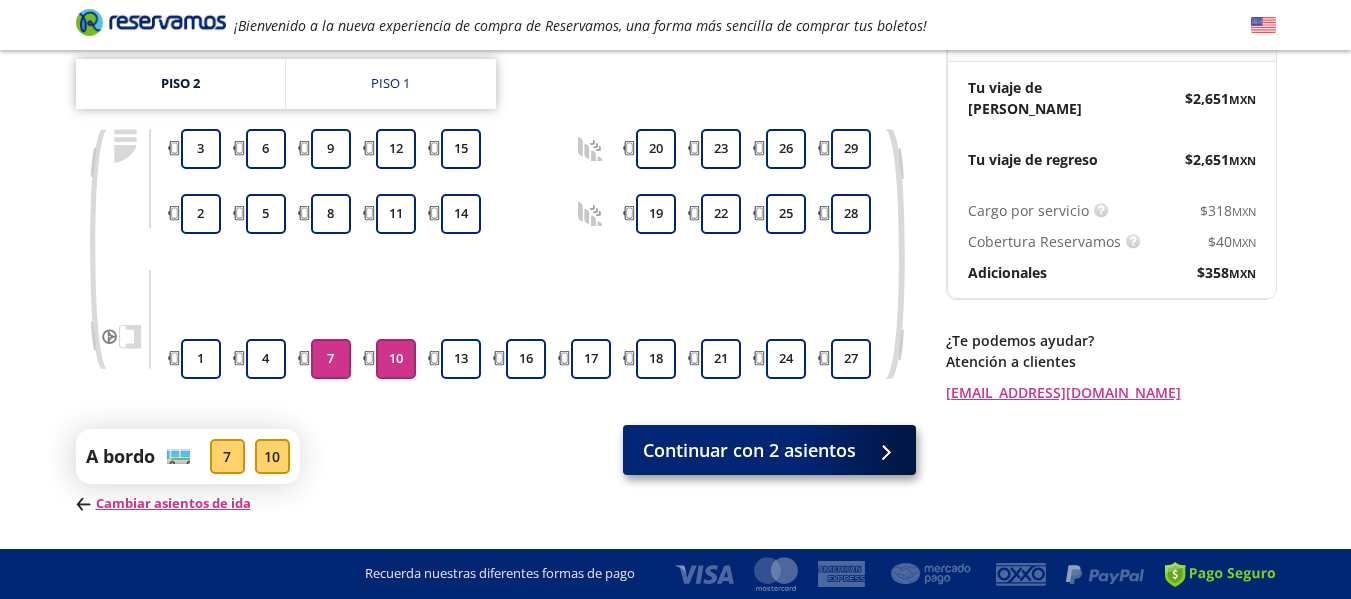 type 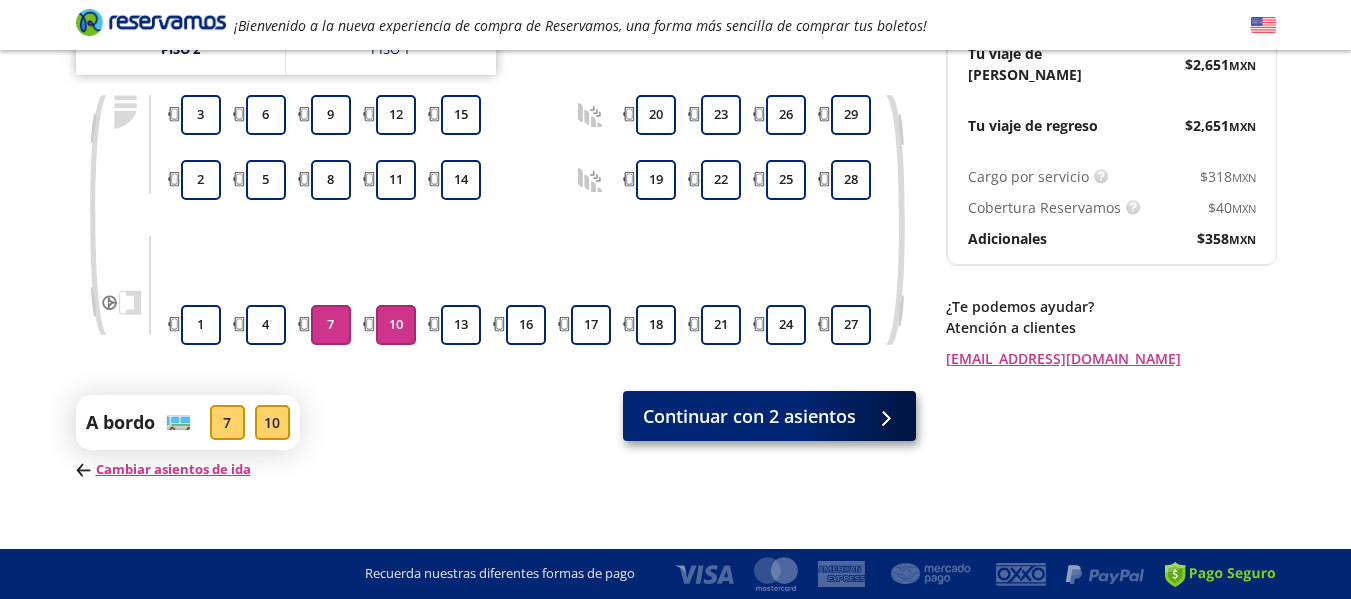 scroll, scrollTop: 269, scrollLeft: 0, axis: vertical 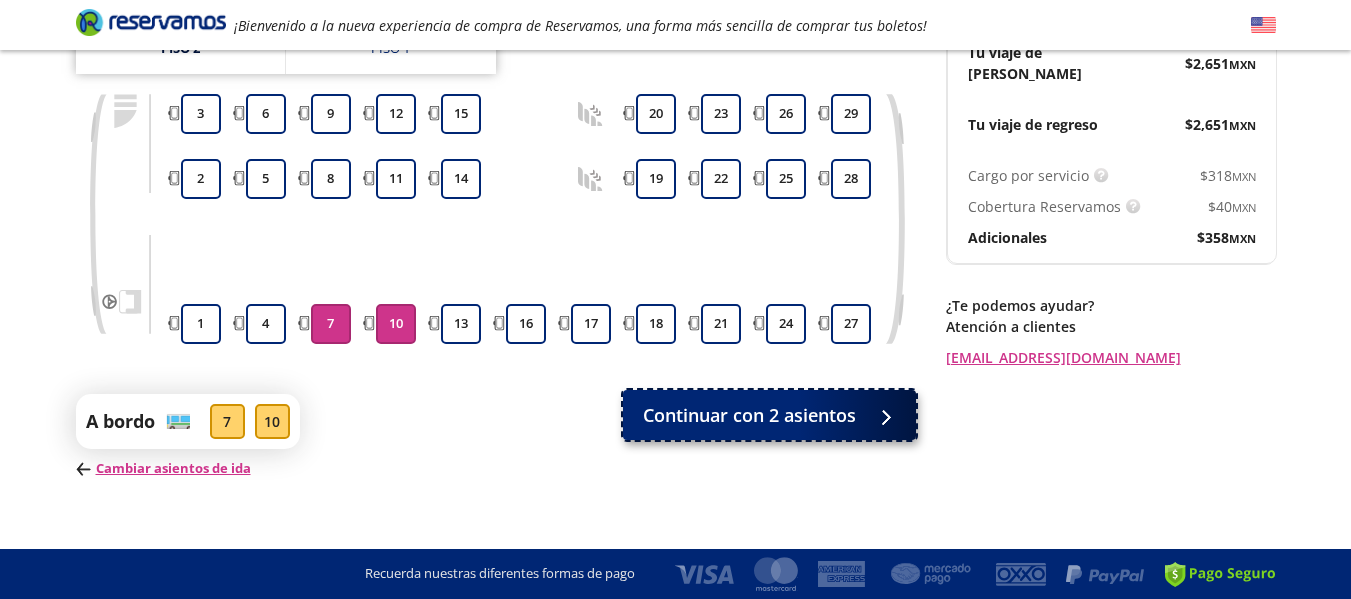 click on "Continuar con 2 asientos" at bounding box center (749, 415) 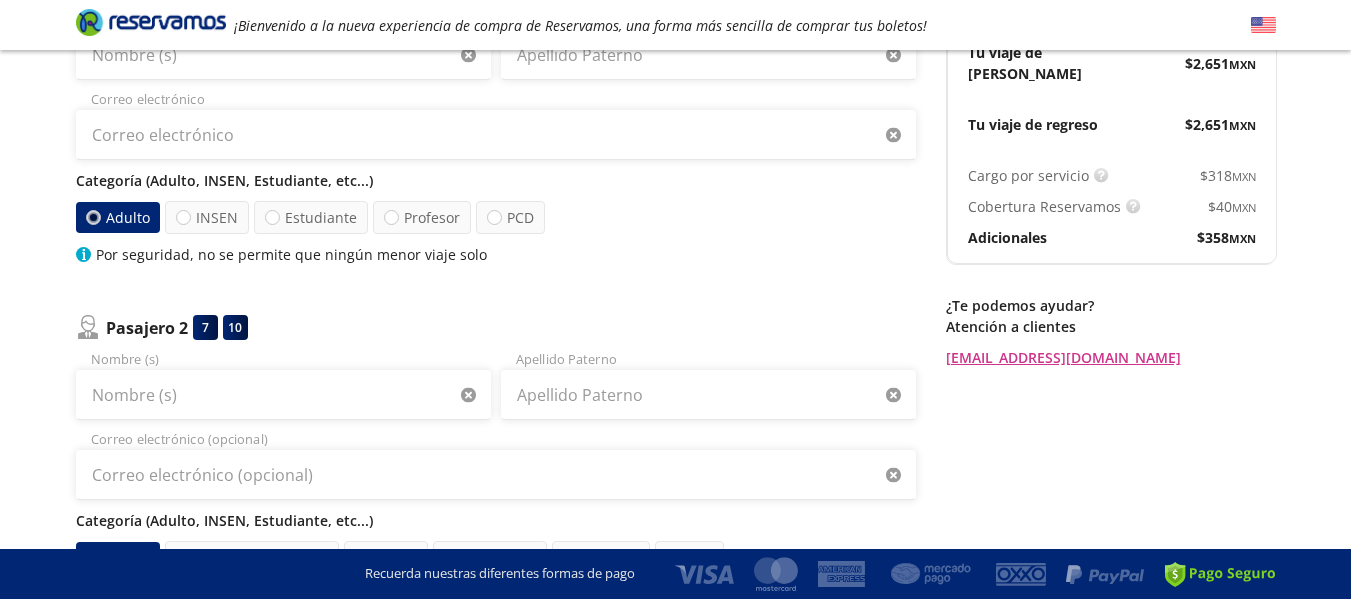 scroll, scrollTop: 0, scrollLeft: 0, axis: both 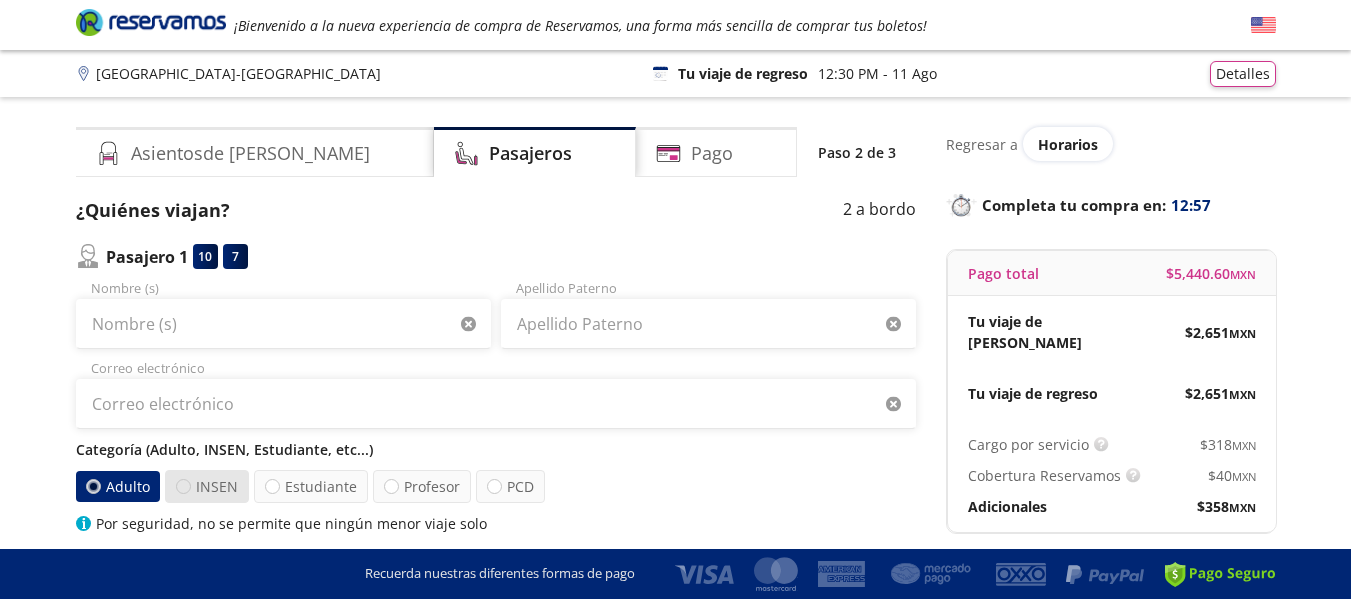click at bounding box center [183, 486] 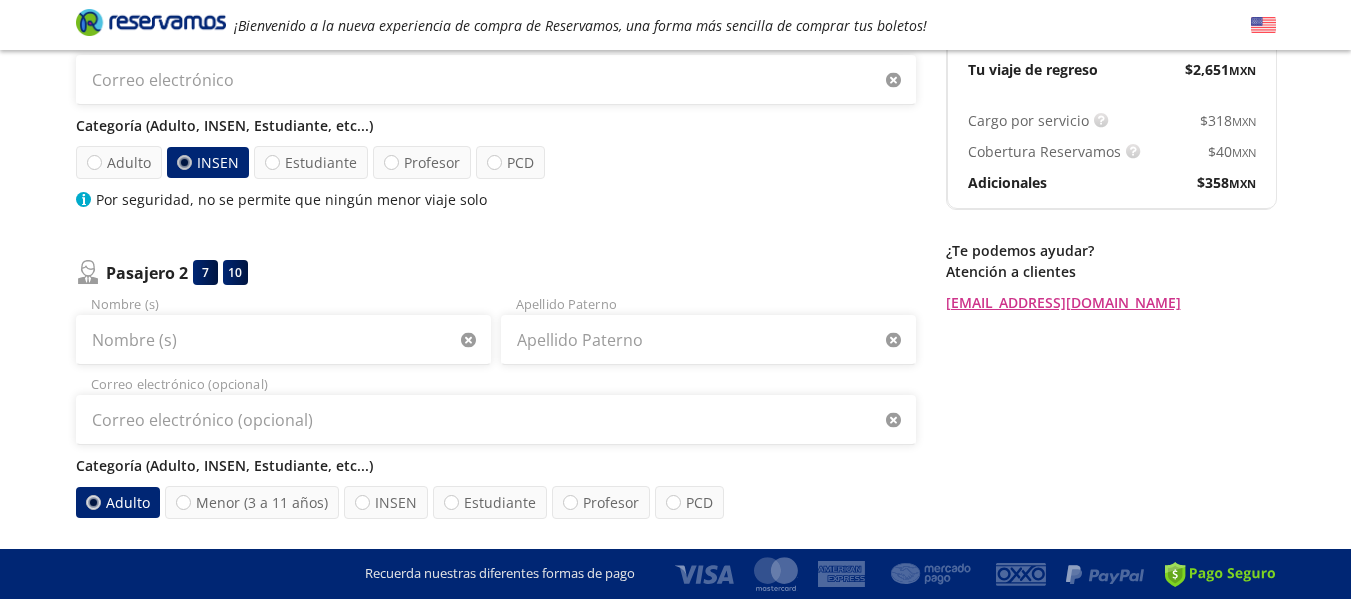 scroll, scrollTop: 360, scrollLeft: 0, axis: vertical 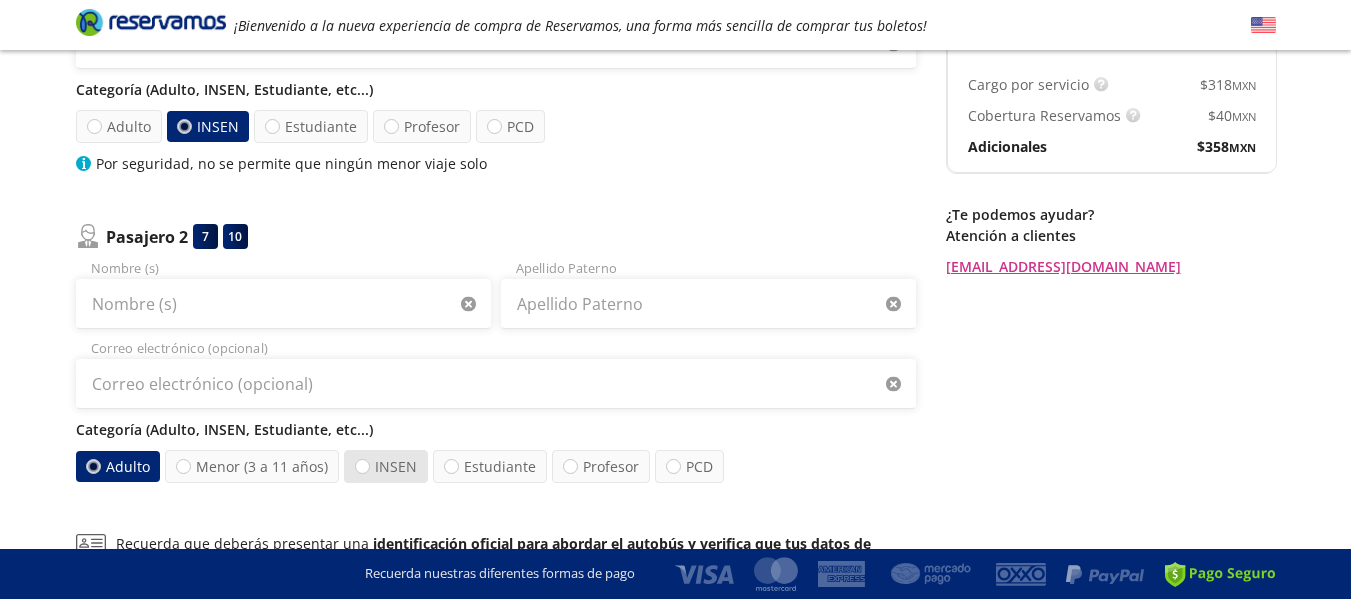 click on "INSEN" at bounding box center [386, 466] 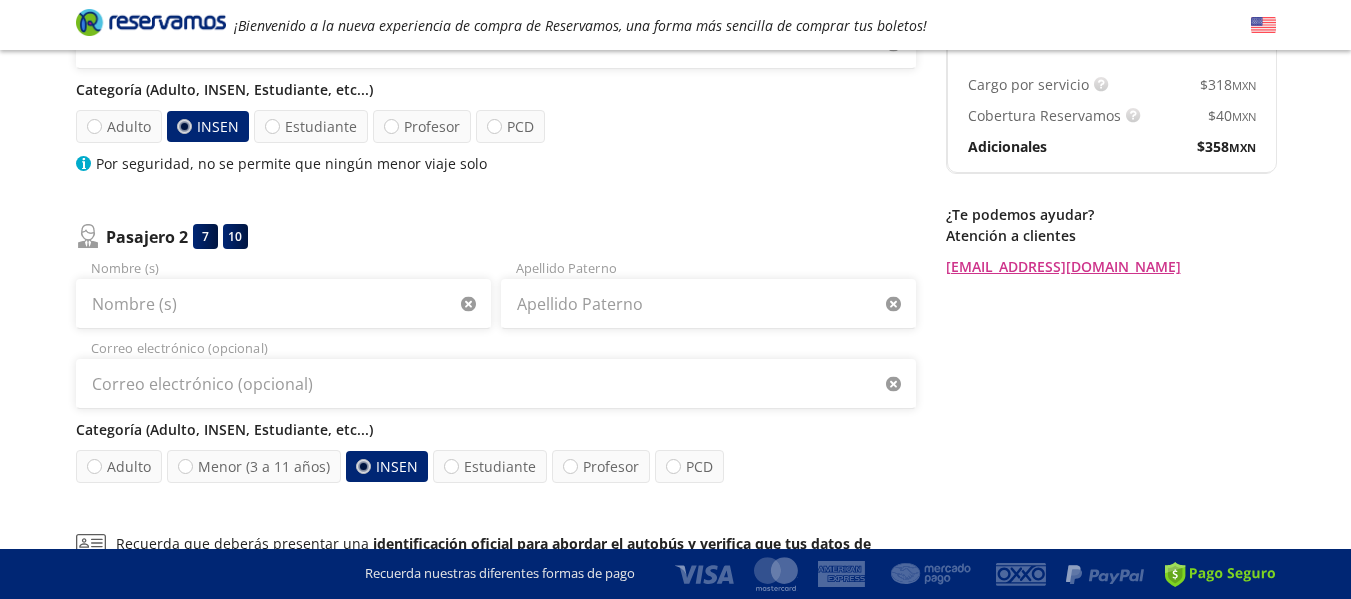 click on "Regresar a Horarios Completa tu compra en : 12:10 Pago total $ 5,440.60  MXN Tu viaje de ida  $ 2,651  MXN Tu viaje de regreso  $ 2,651  MXN Cargo por servicio  Esto nos permite seguir trabajando para ofrecerte la mayor cobertura de rutas y brindarte una experiencia de compra segura y garantizada. $ 318  MXN Cobertura Reservamos  Sólo 1 cambio (mínimo con solicitud 6 horas previas a la salida del viaje). Válido con la misma línea que realizaste la compra. $ 40  MXN Adicionales  $ 358  MXN ¿Te podemos ayudar? Atención a clientes contacto@reservamos.mx" at bounding box center (1111, 241) 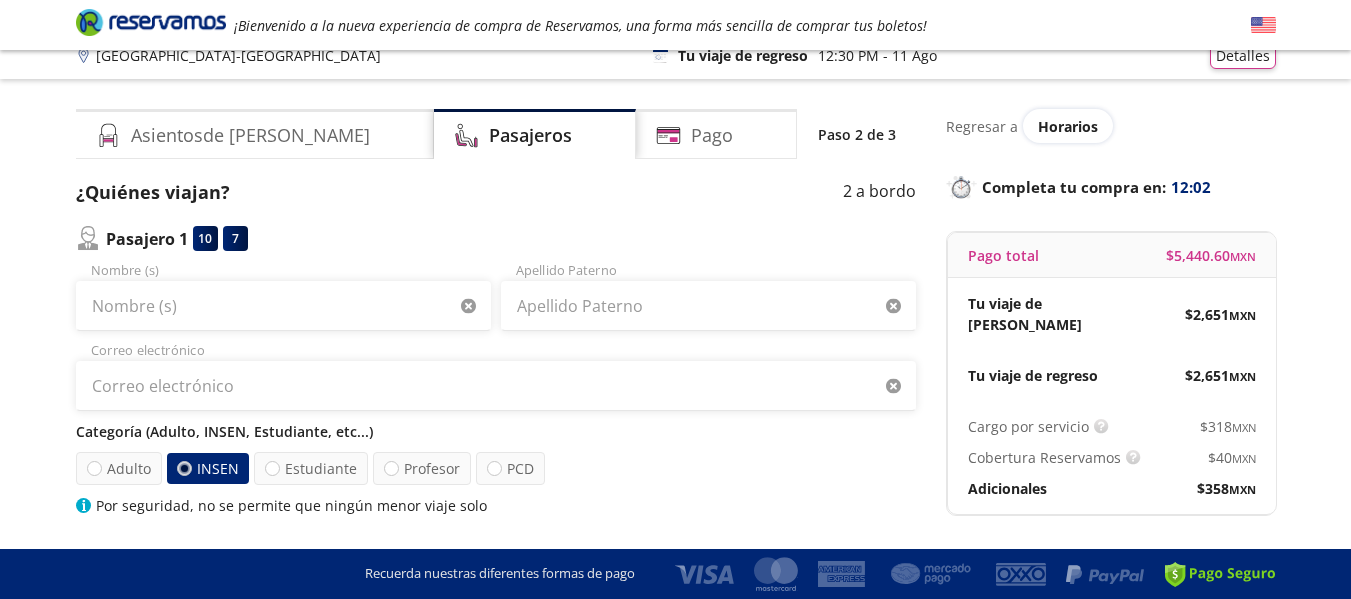 scroll, scrollTop: 0, scrollLeft: 0, axis: both 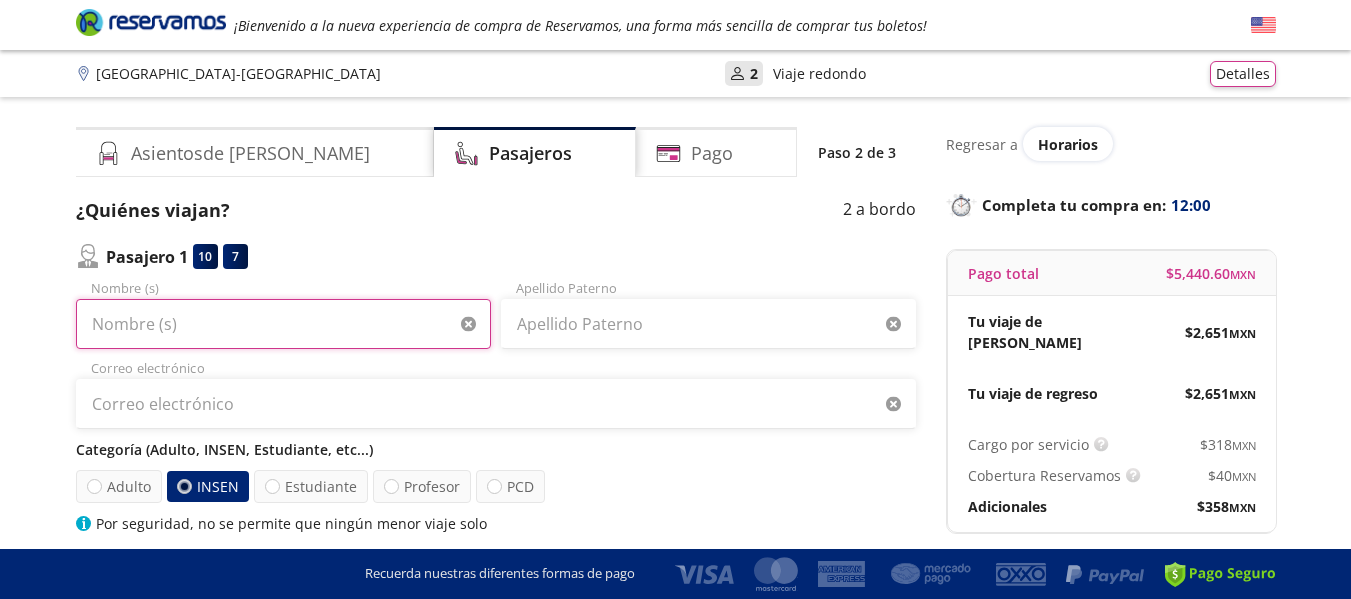 click on "Nombre (s)" at bounding box center [283, 324] 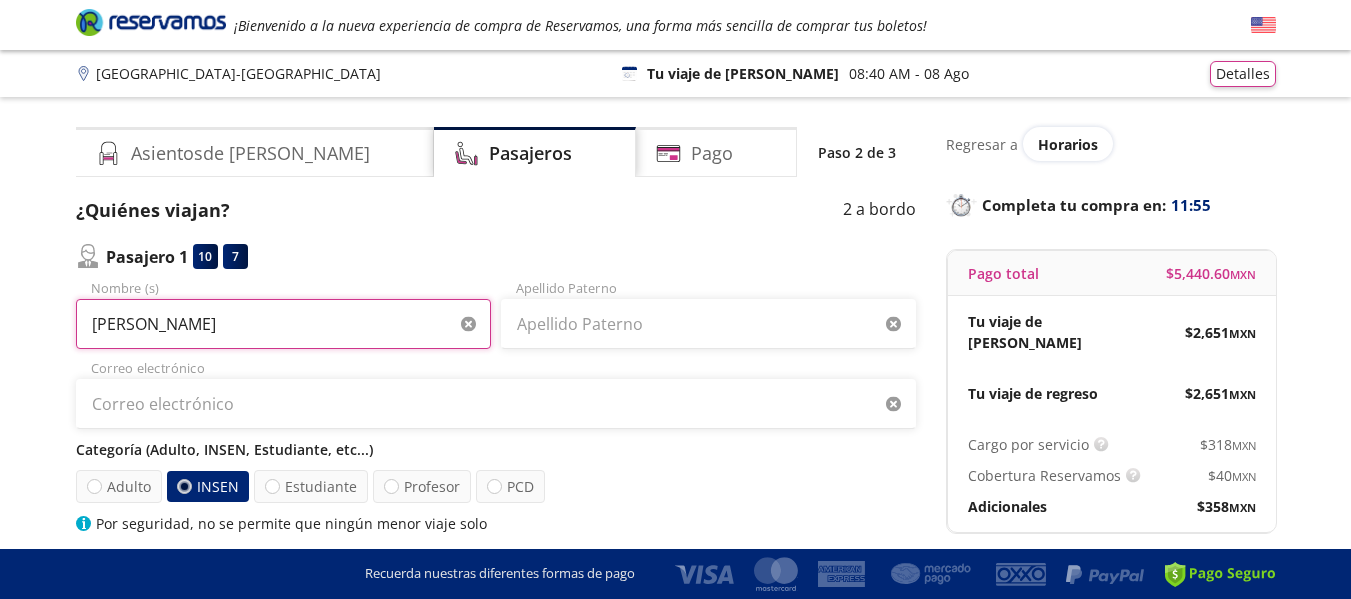 type on "alejandro" 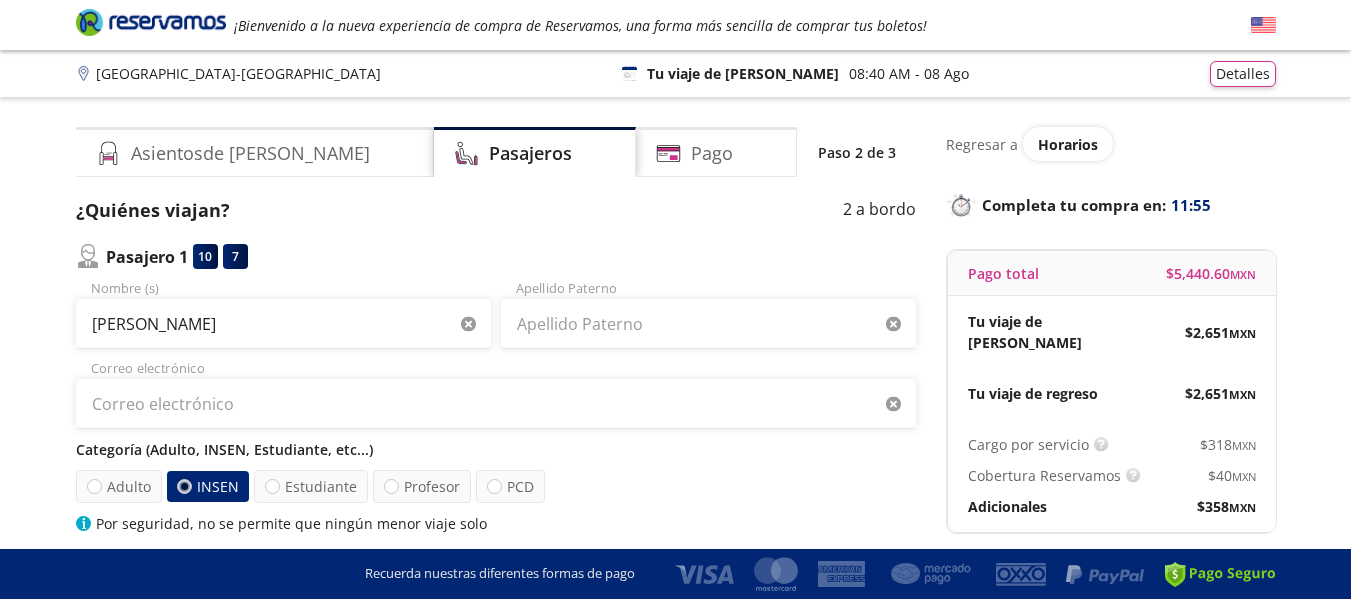 type 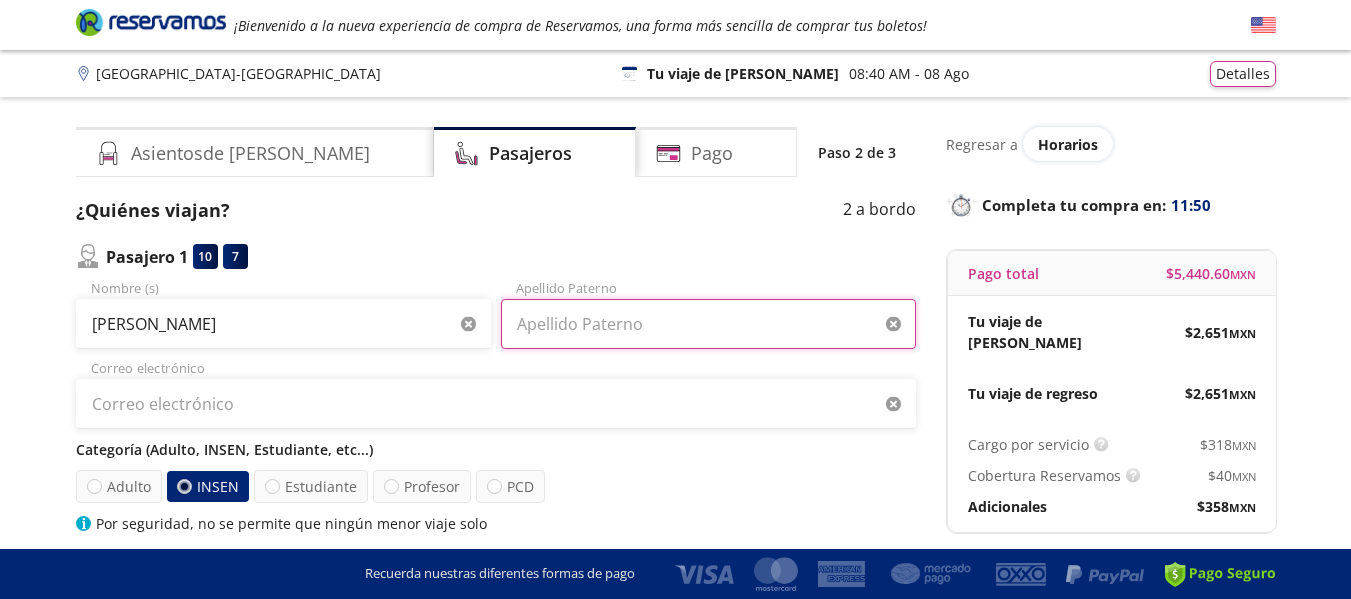 click on "Apellido Paterno" at bounding box center (708, 324) 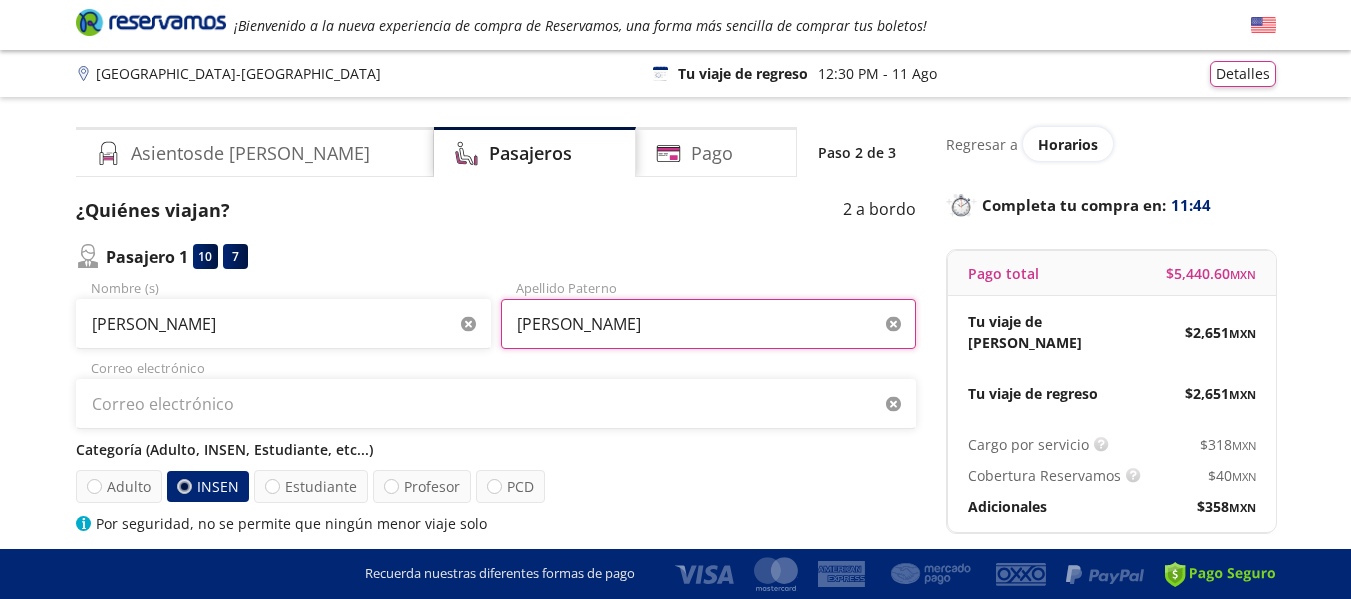 type on "sandoval" 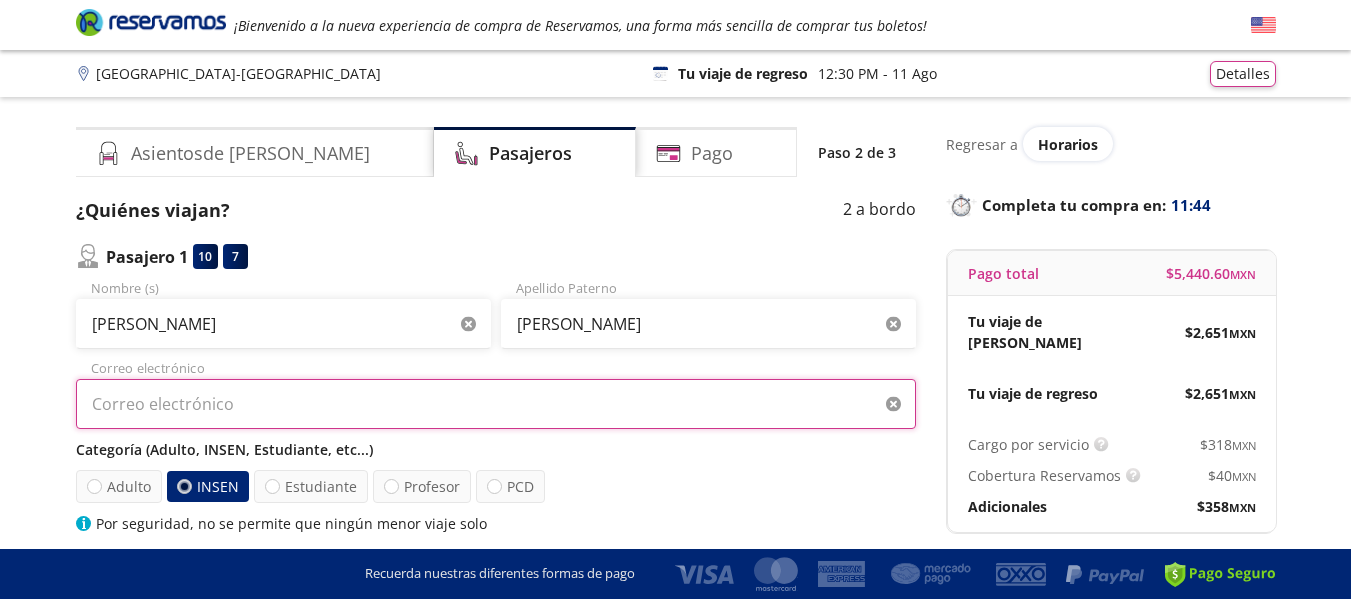 click on "Correo electrónico" at bounding box center [496, 404] 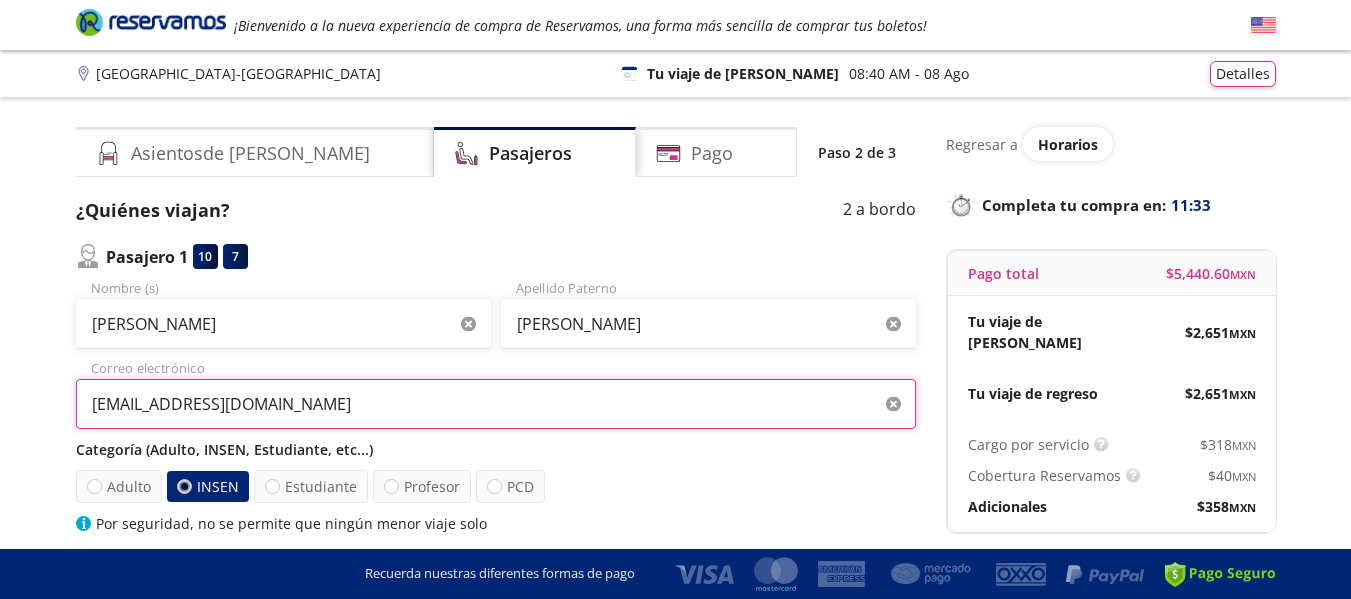 type on "pgreabol@gmail.com" 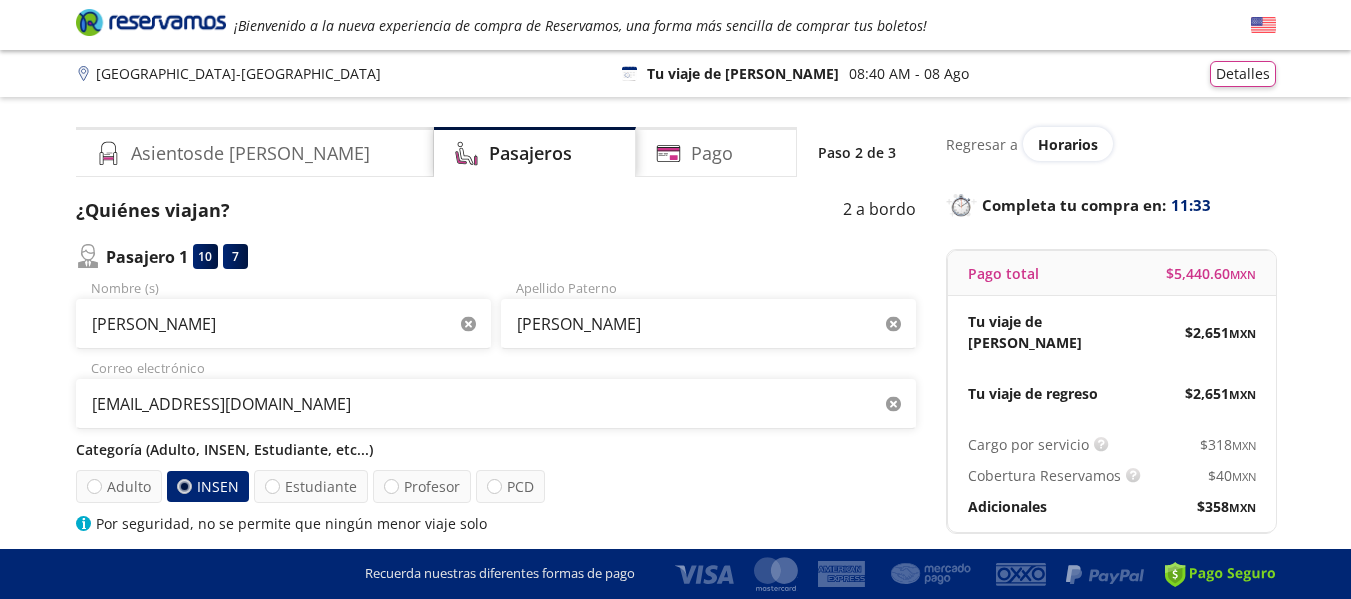 click on "Adulto INSEN Estudiante Profesor PCD" at bounding box center (496, 486) 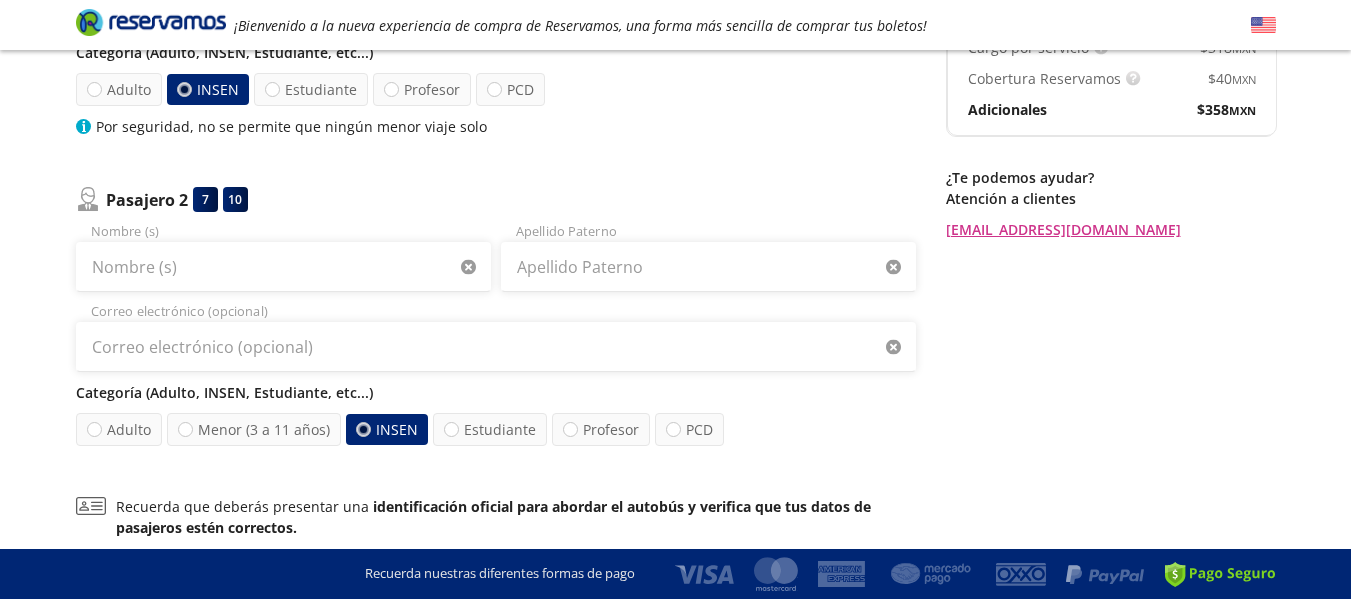 scroll, scrollTop: 480, scrollLeft: 0, axis: vertical 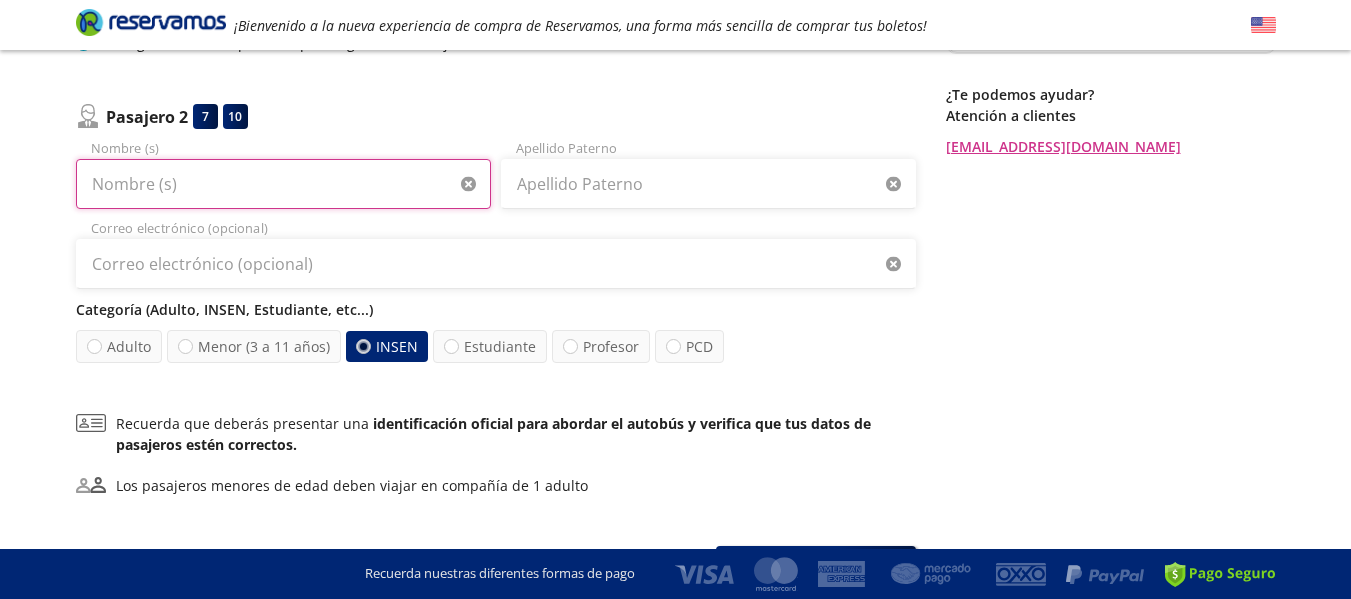 click on "Nombre (s)" at bounding box center (283, 184) 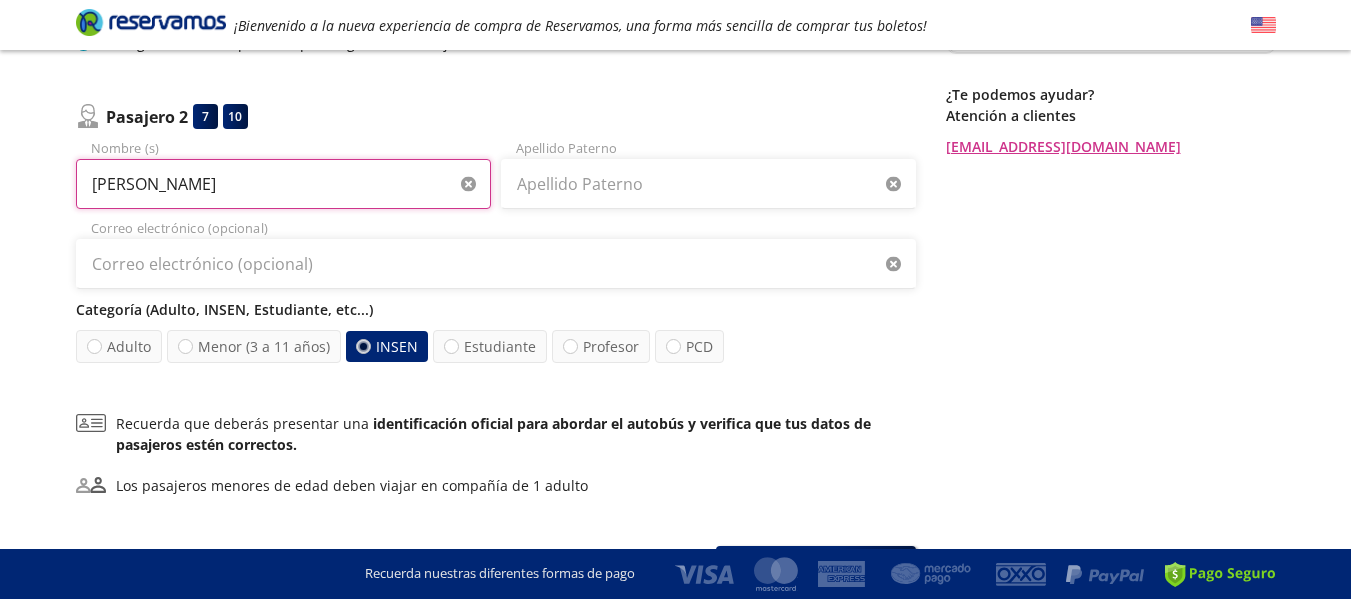 type on "patricia" 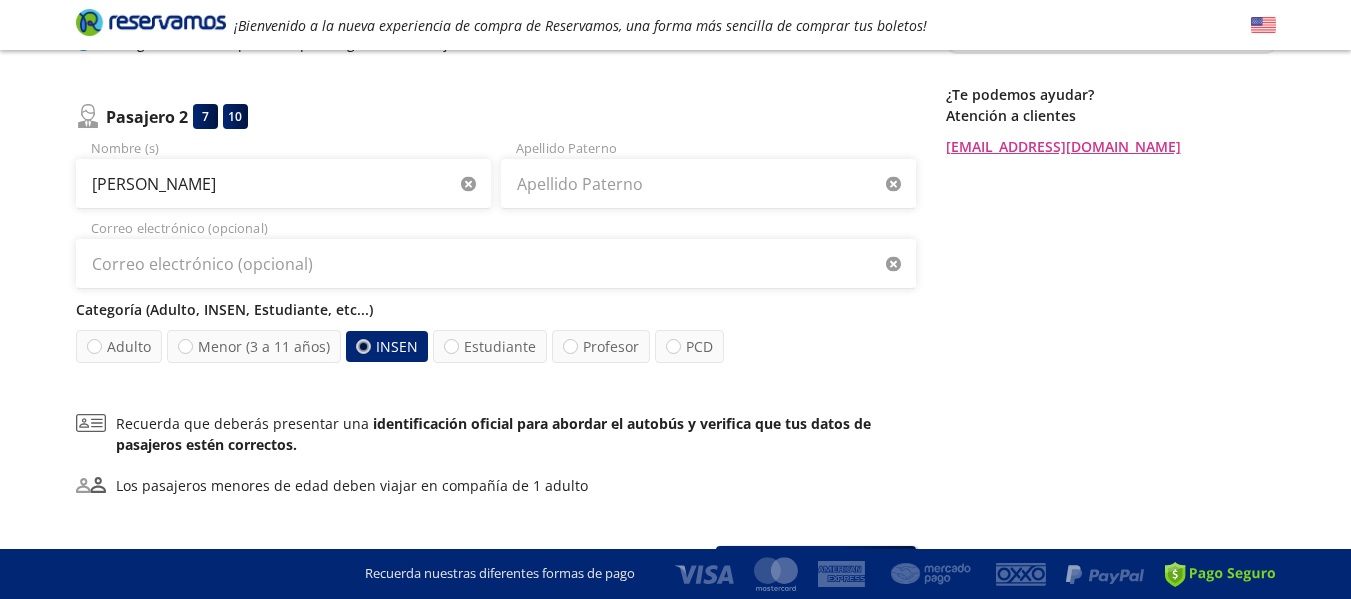 type 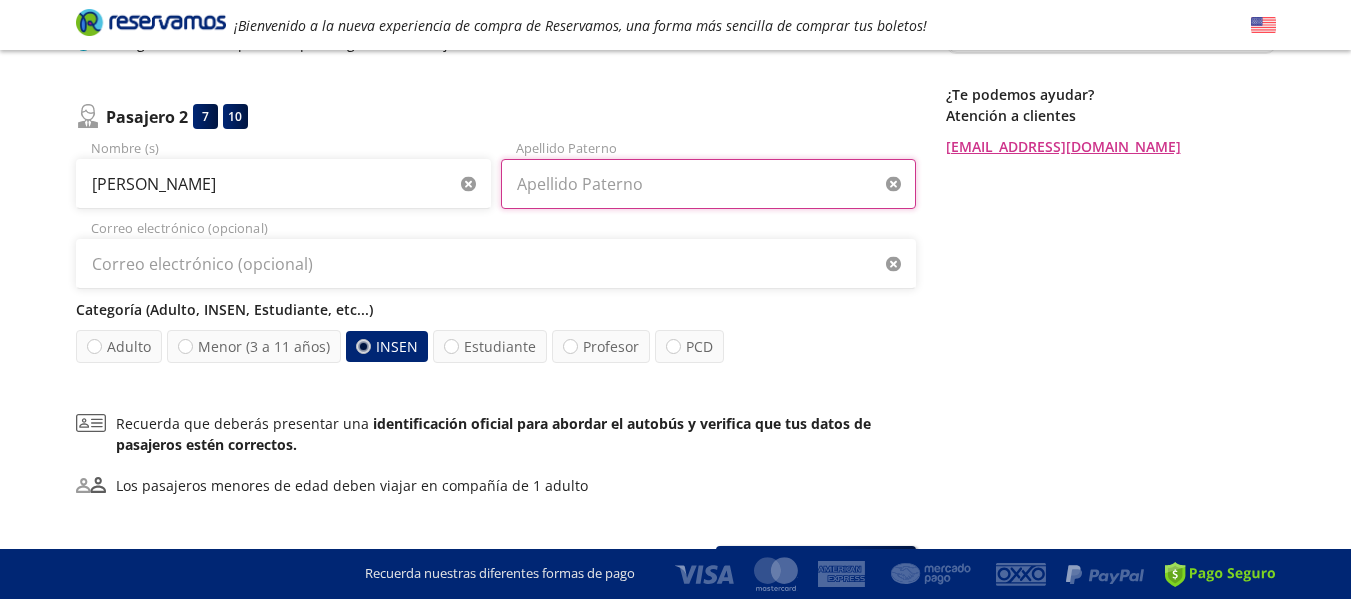 click on "Apellido Paterno" at bounding box center (708, 184) 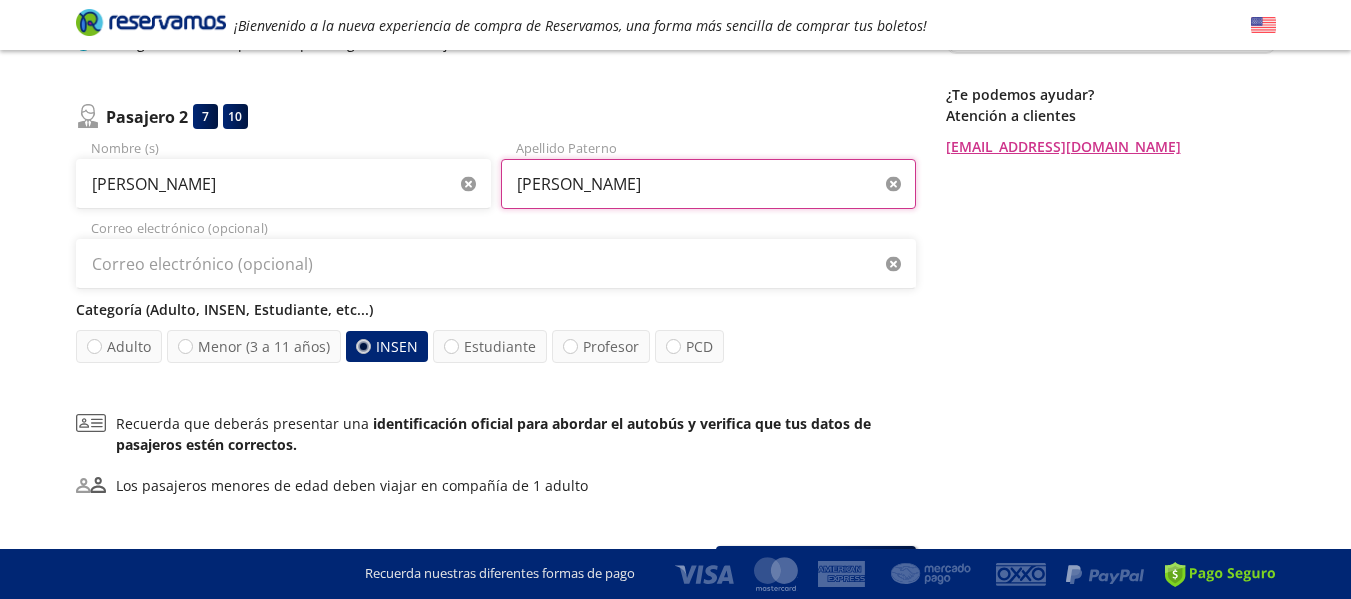 type on "gregersen" 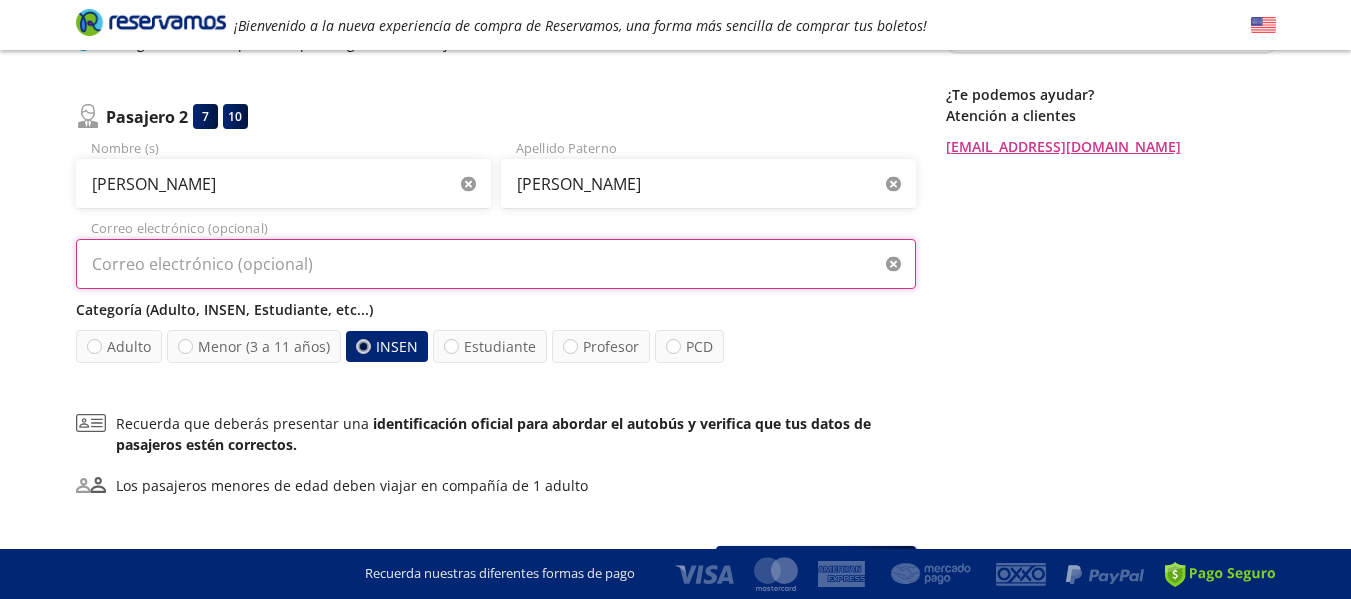 click on "Correo electrónico (opcional)" at bounding box center [496, 264] 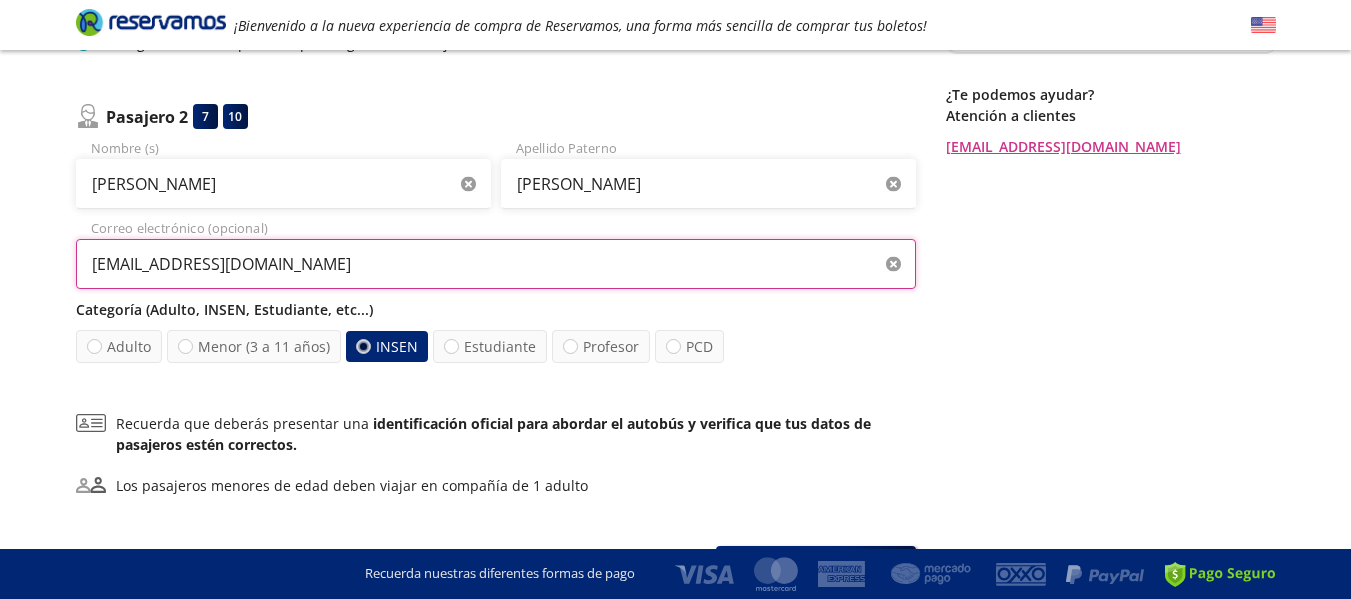 type on "pgreabol@gmail.com" 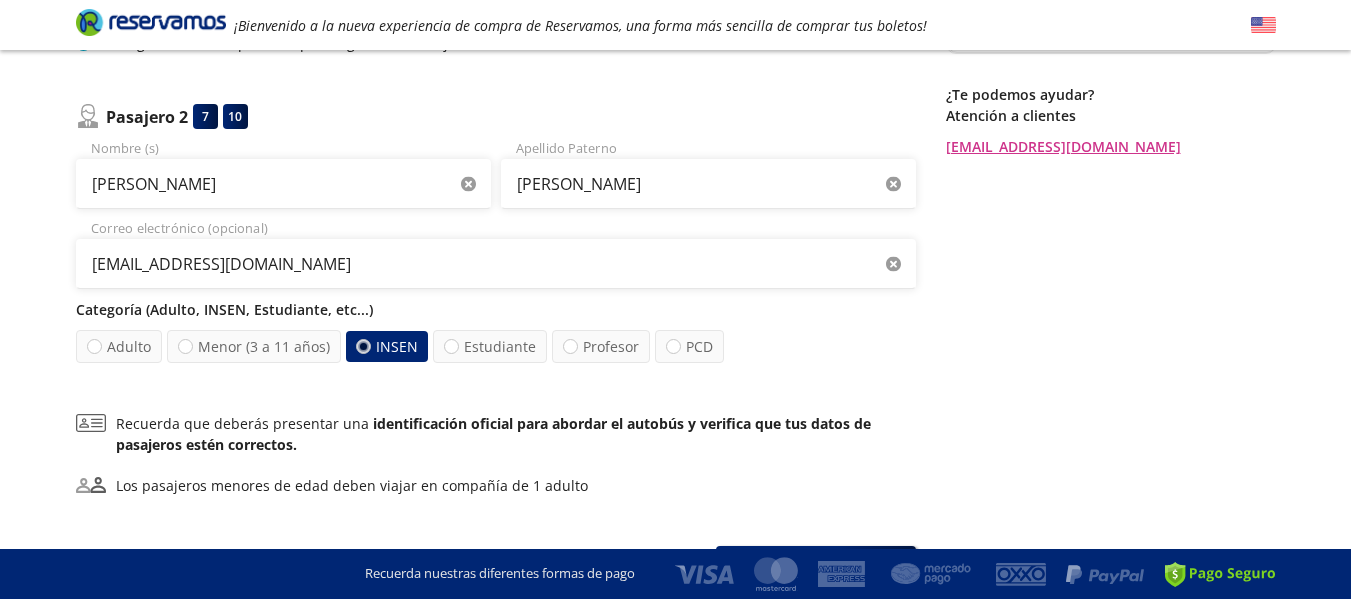 click on "Adulto Menor (3 a 11 años) INSEN Estudiante Profesor PCD" at bounding box center (496, 346) 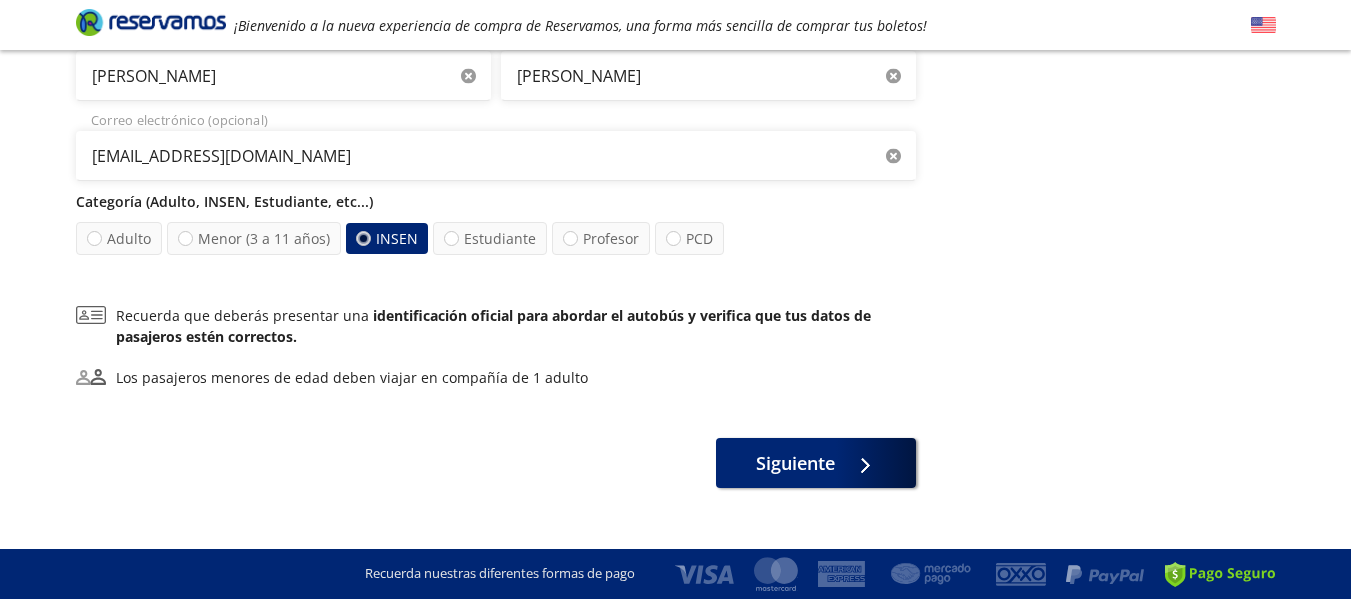 scroll, scrollTop: 618, scrollLeft: 0, axis: vertical 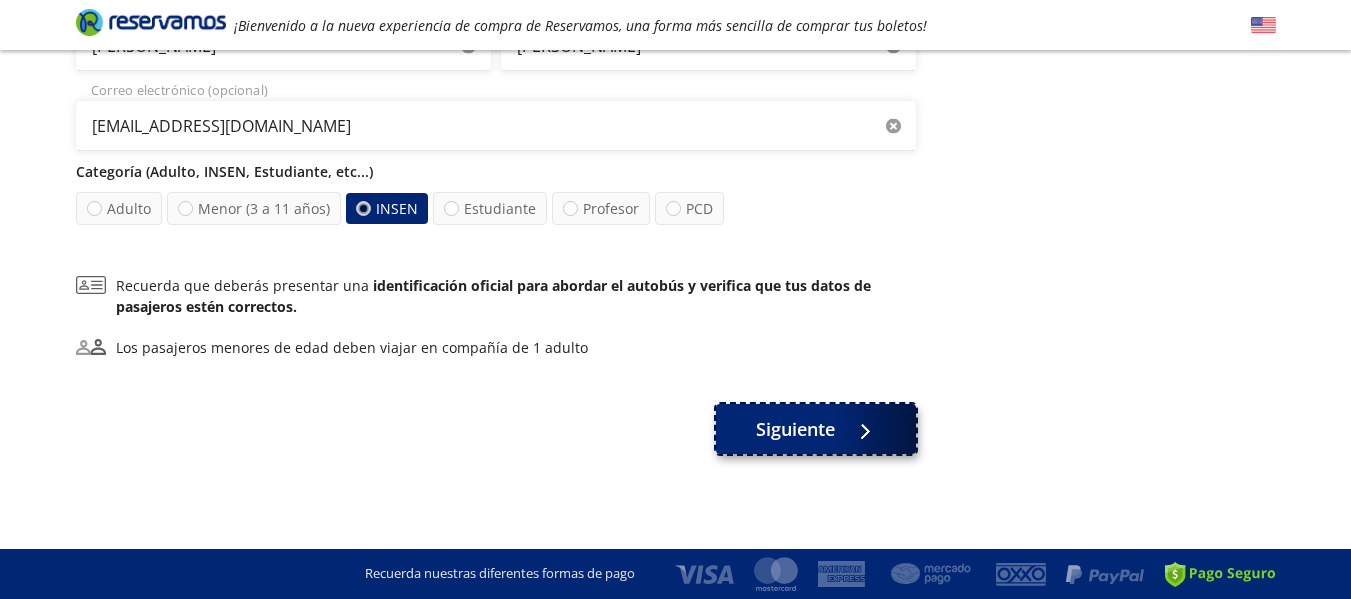 click on "Siguiente" at bounding box center [795, 429] 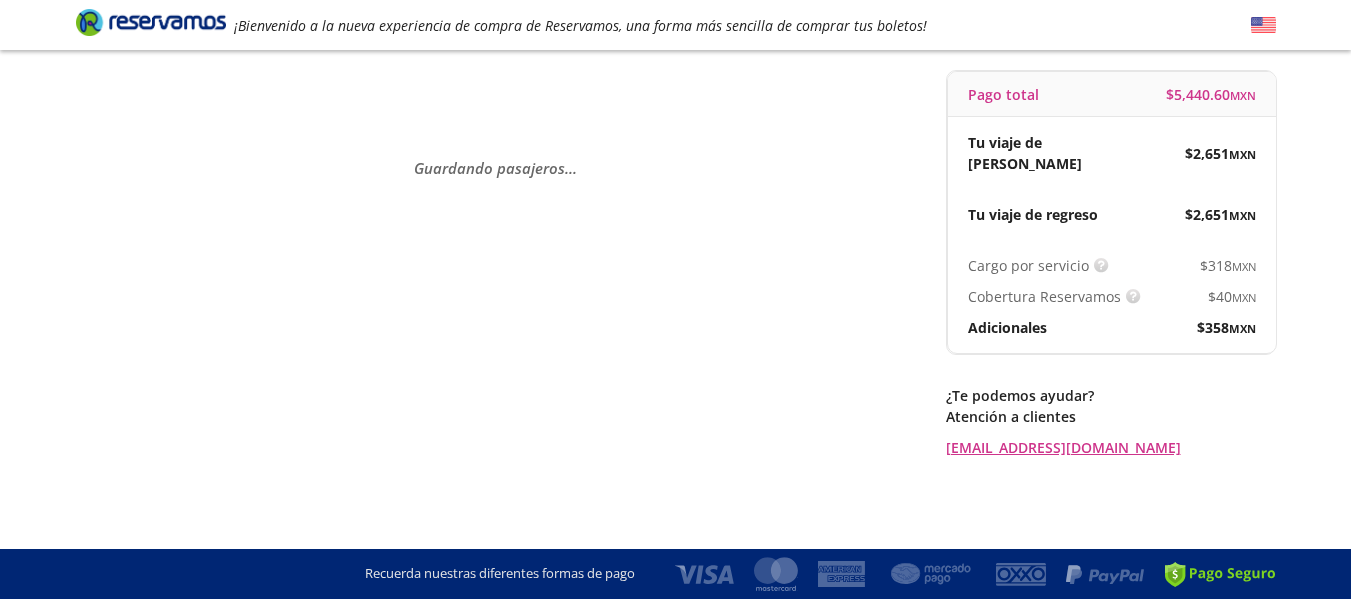 scroll, scrollTop: 0, scrollLeft: 0, axis: both 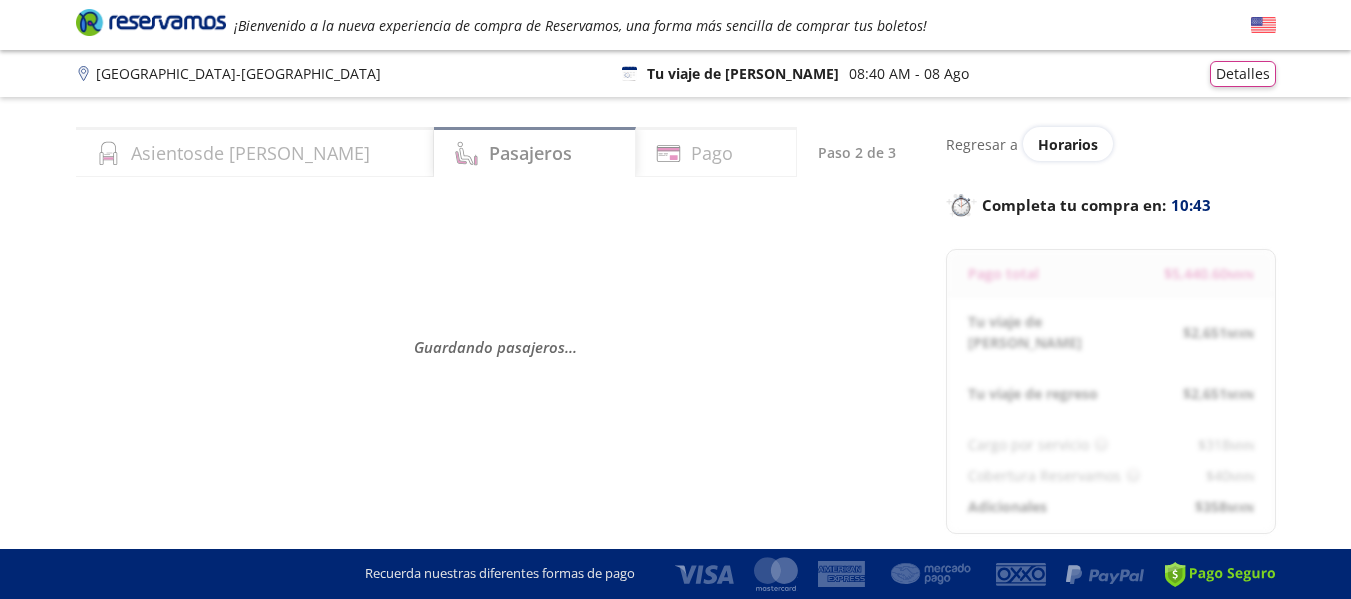 select on "MX" 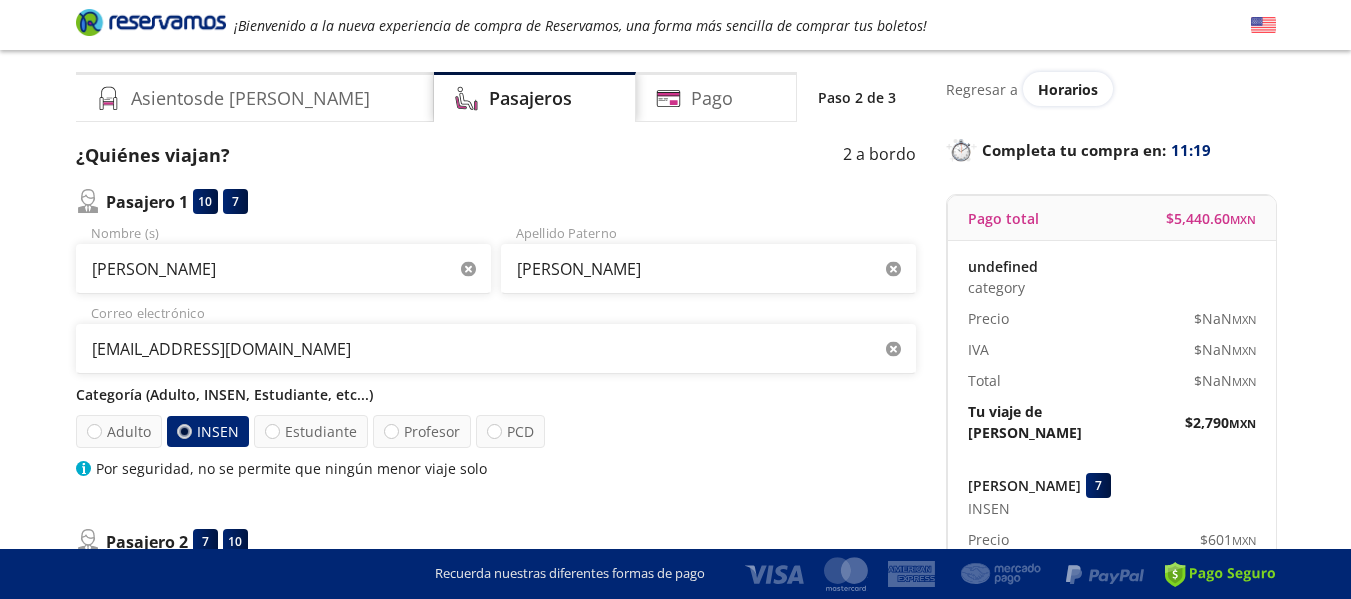 scroll, scrollTop: 0, scrollLeft: 0, axis: both 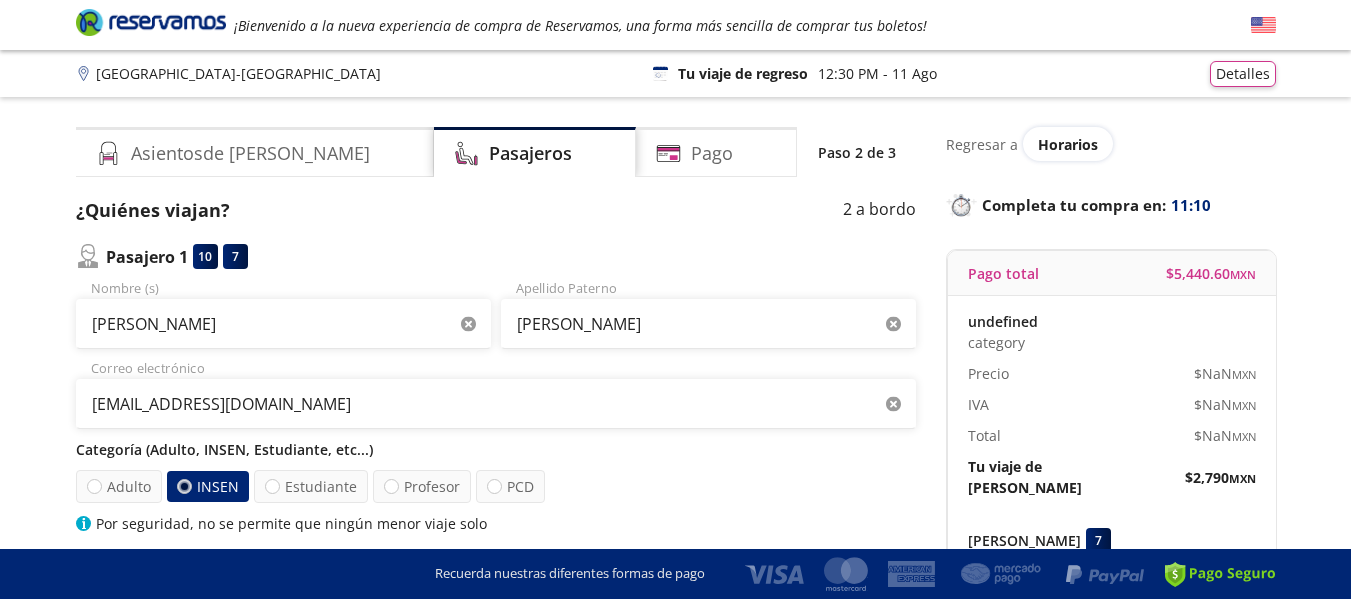 click at bounding box center (1263, 25) 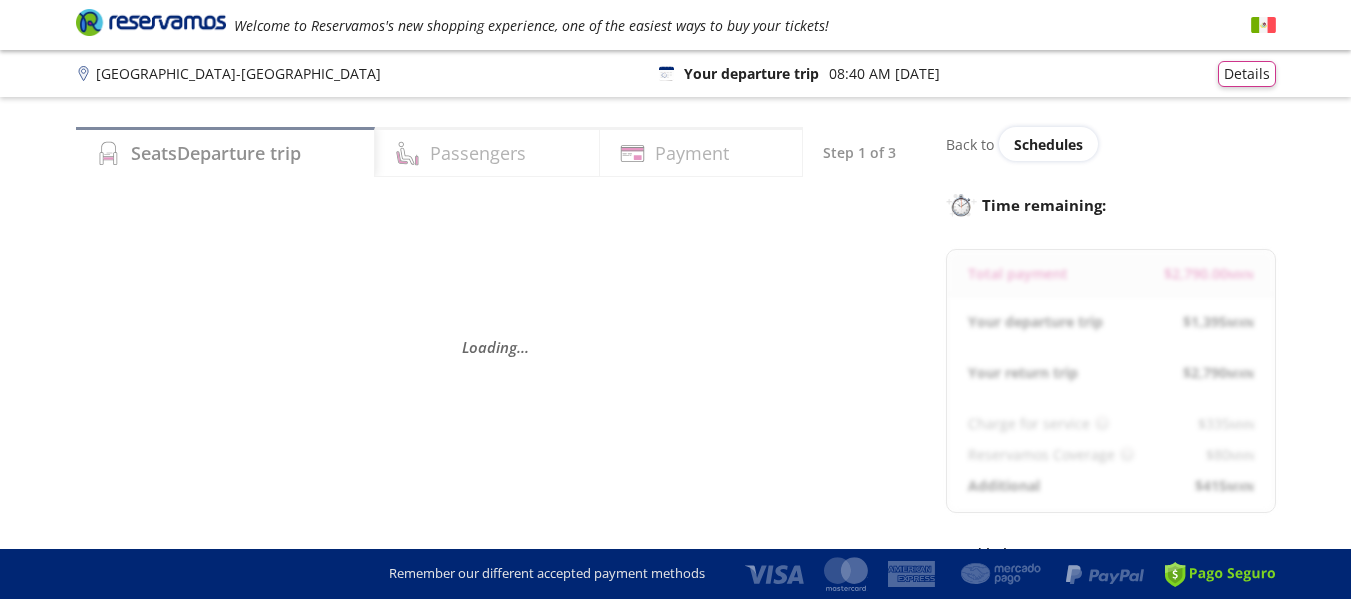 scroll, scrollTop: 0, scrollLeft: 0, axis: both 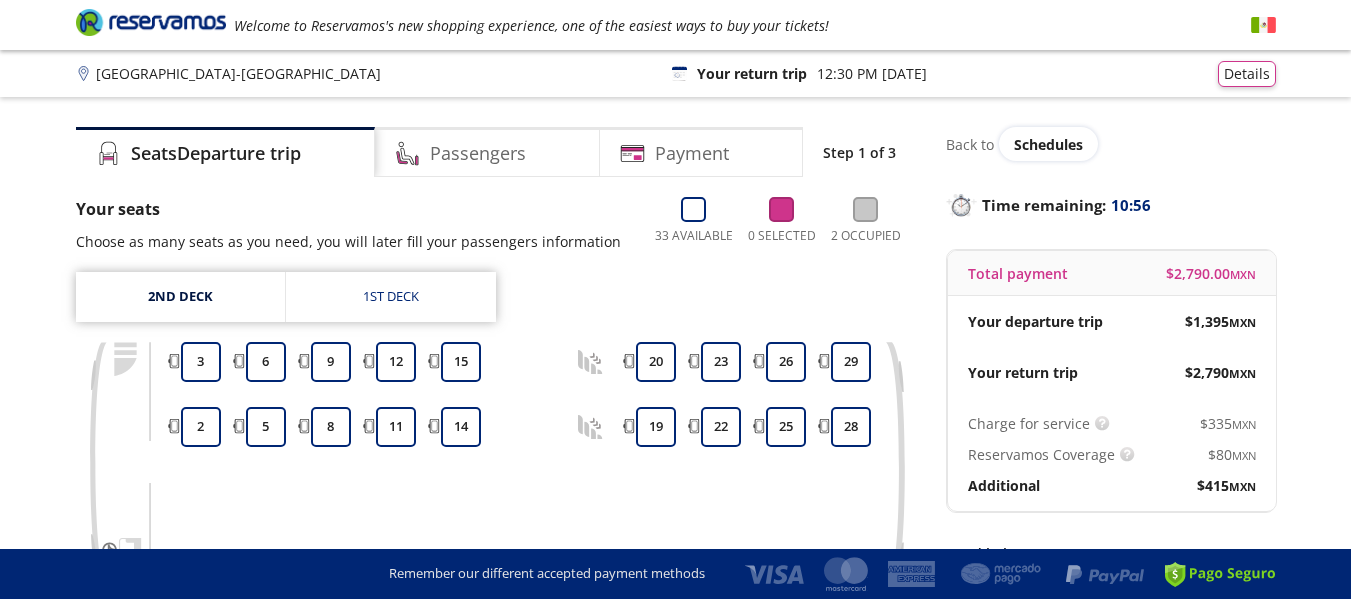 click at bounding box center (1263, 25) 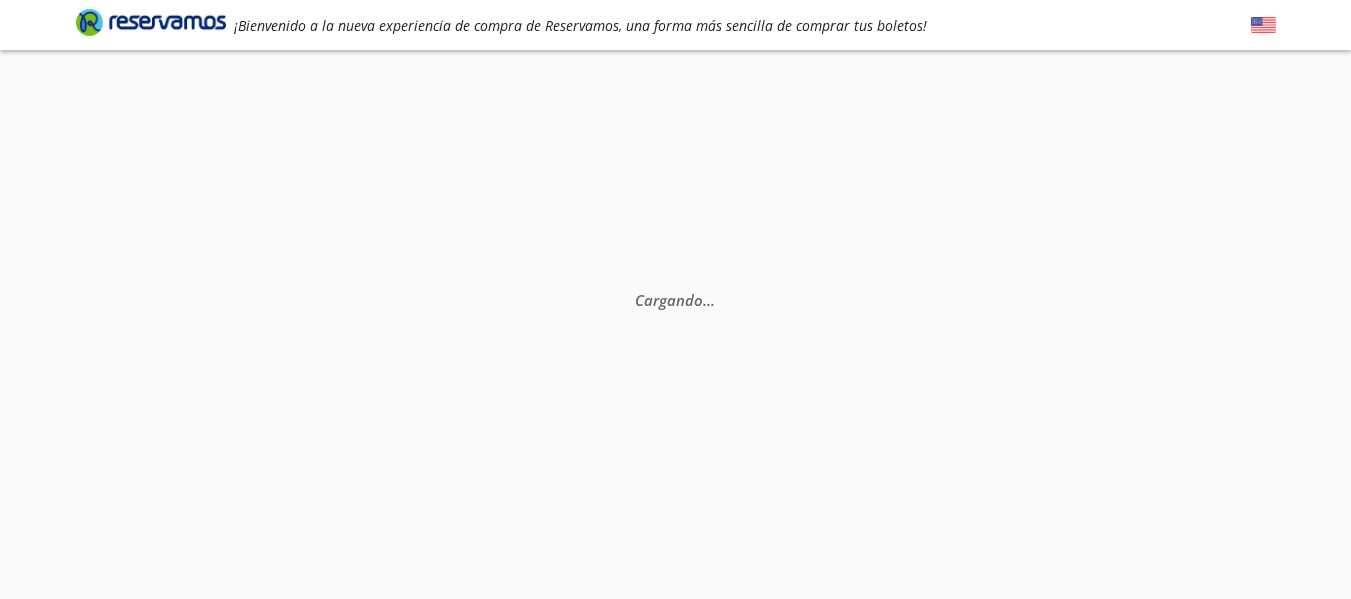 scroll, scrollTop: 0, scrollLeft: 0, axis: both 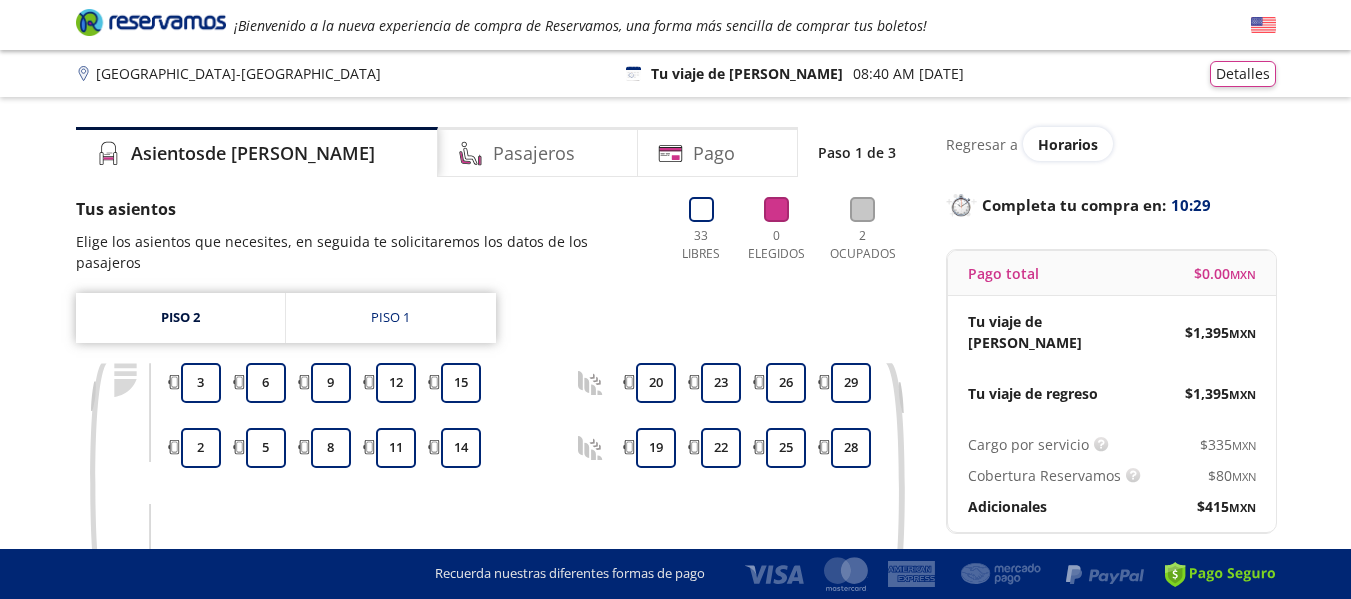 click on "Regresar a Horarios Completa tu compra en : 10:29 Pago total $ 0.00  MXN Tu viaje de ida  $ 1,395  MXN Tu viaje de regreso  $ 1,395  MXN Cargo por servicio  Esto nos permite seguir trabajando para ofrecerte la mayor cobertura de rutas y brindarte una experiencia de compra segura y garantizada. $ 335  MXN Cobertura Reservamos  Sólo 1 cambio (mínimo con solicitud 6 horas previas a la salida del viaje). Válido con la misma línea que realizaste la compra. $ 80  MXN Adicionales  $ 415  MXN ¿Te podemos ayudar? Atención a clientes [EMAIL_ADDRESS][DOMAIN_NAME]" at bounding box center [1111, 382] 